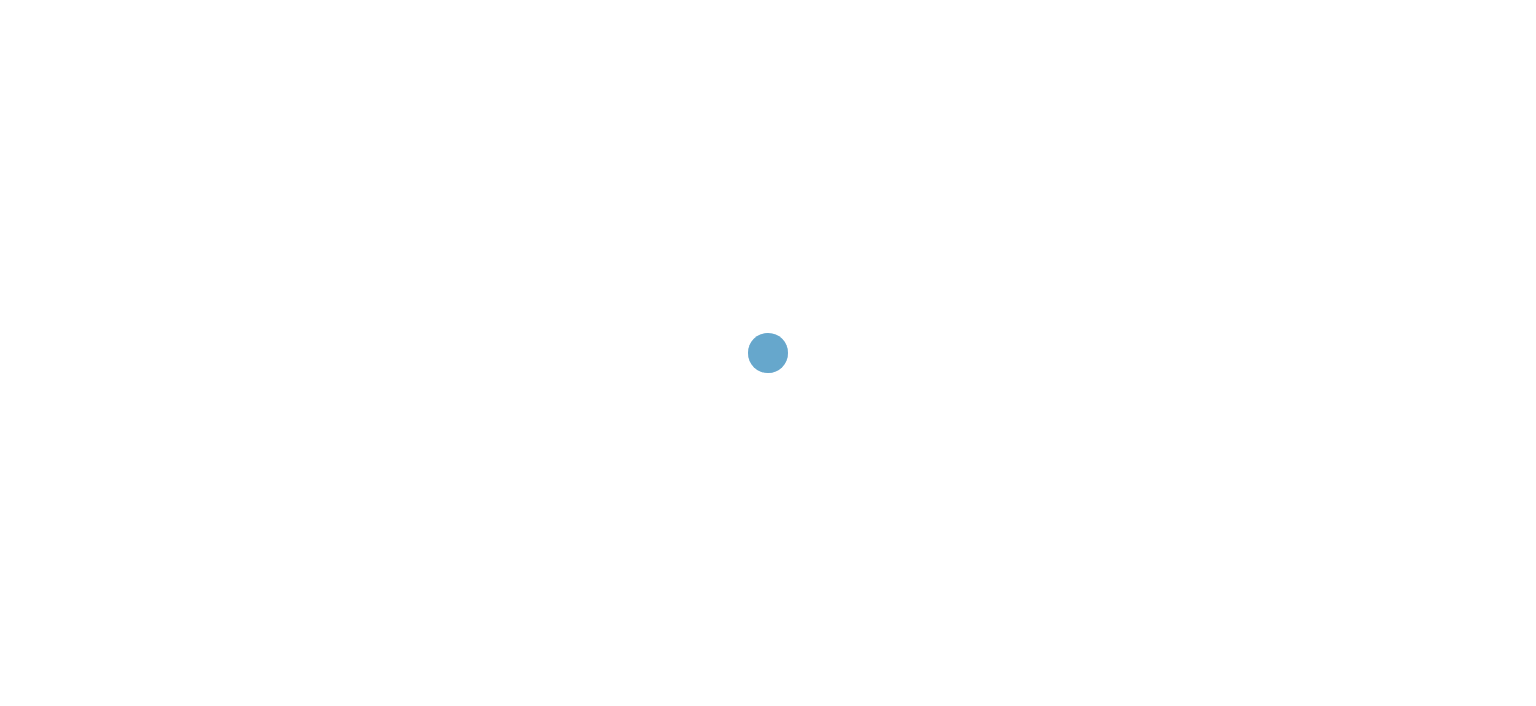 scroll, scrollTop: 0, scrollLeft: 0, axis: both 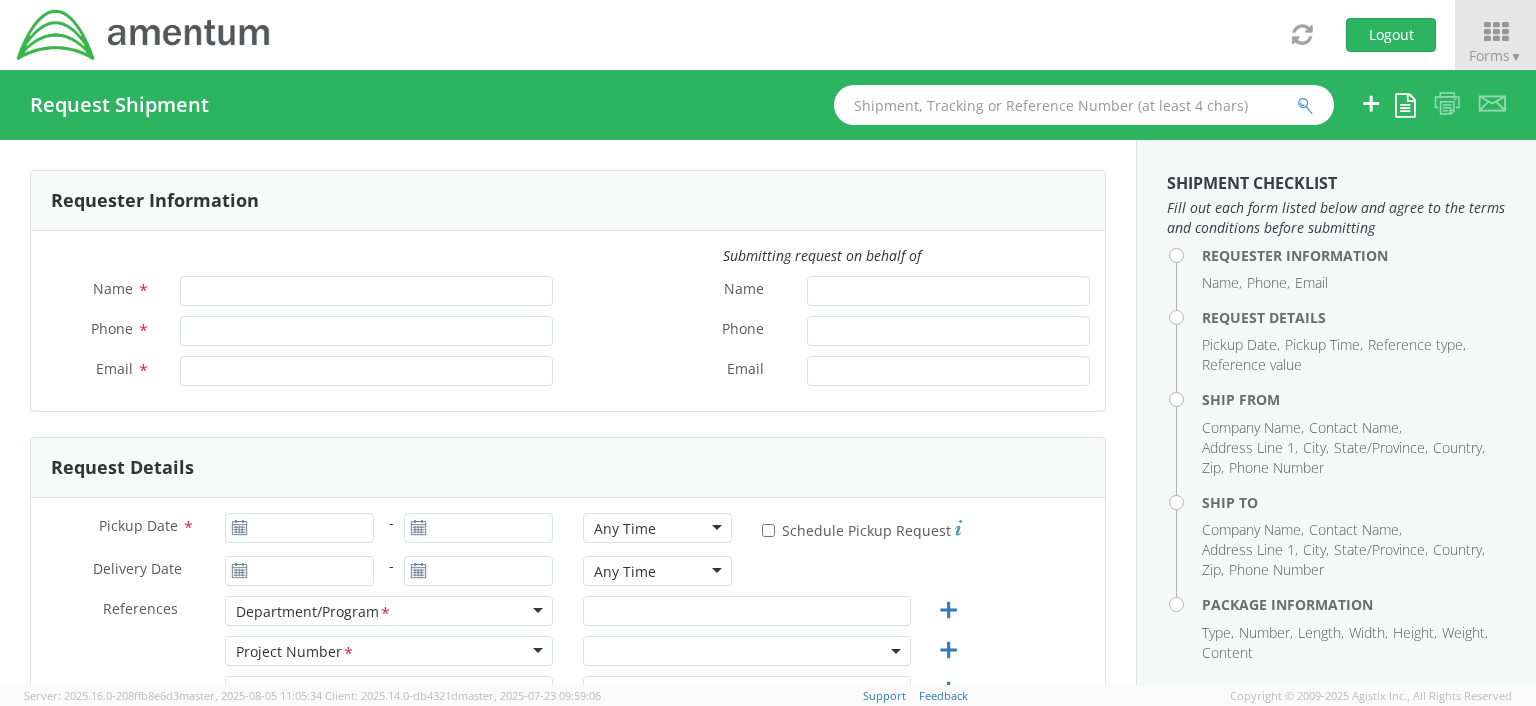 type on "[FIRST] [LAST]" 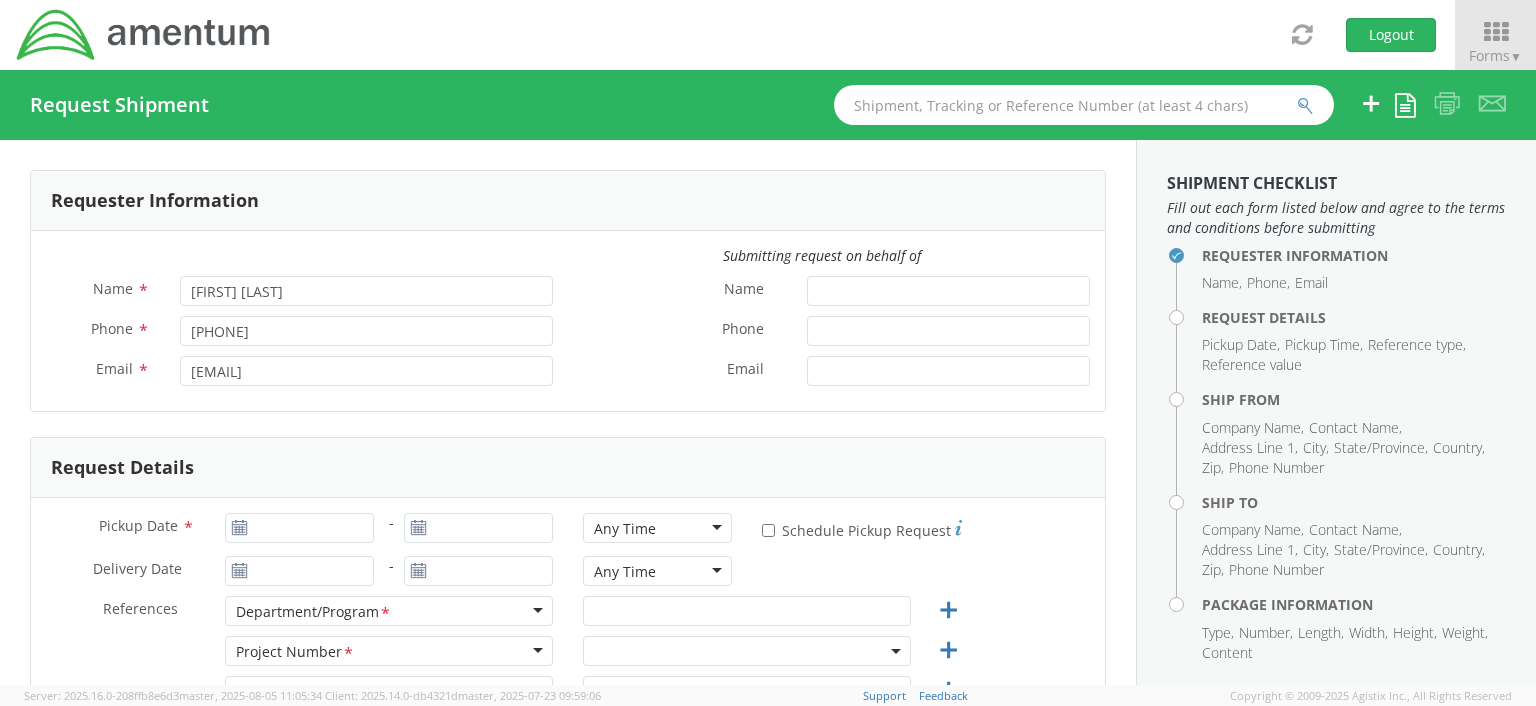 select on "OCCP.100054.00000" 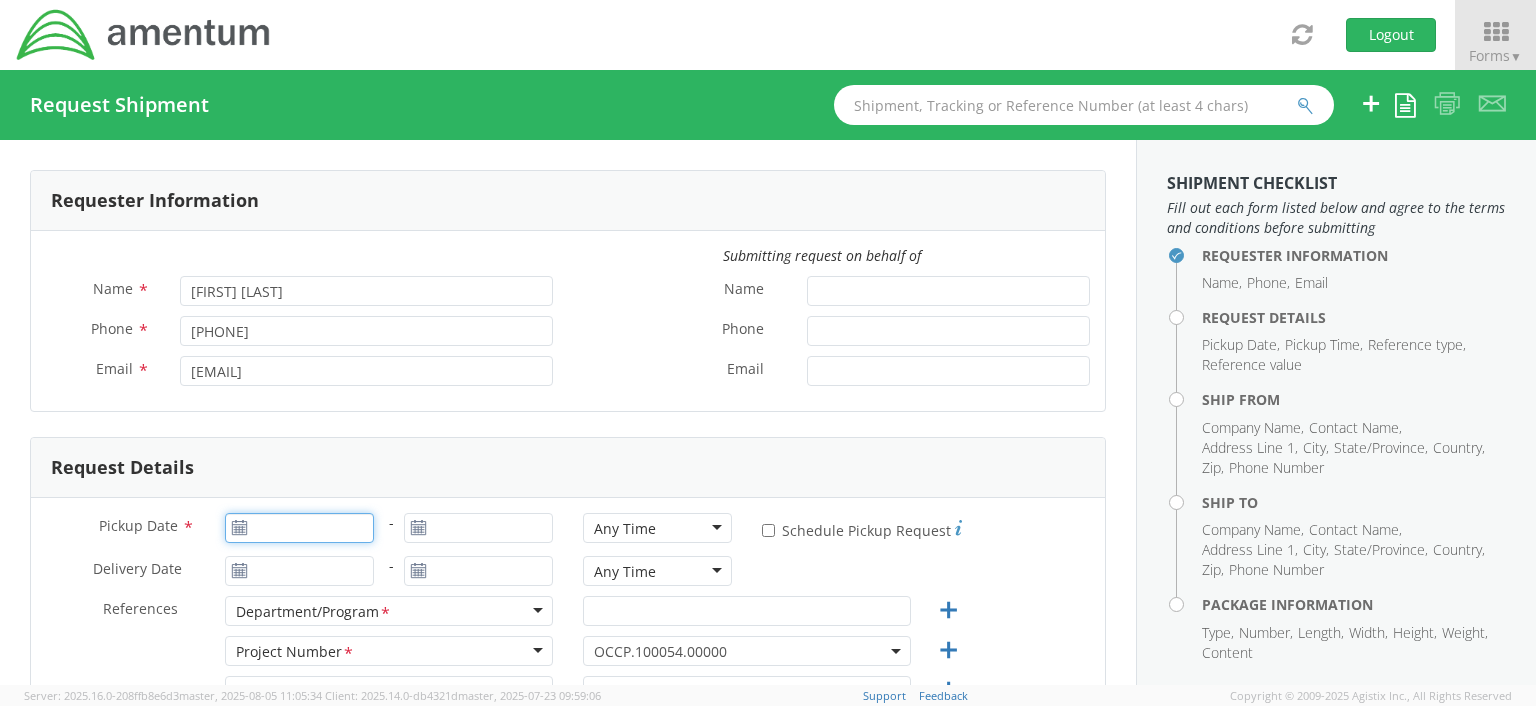 type on "08/05/2025" 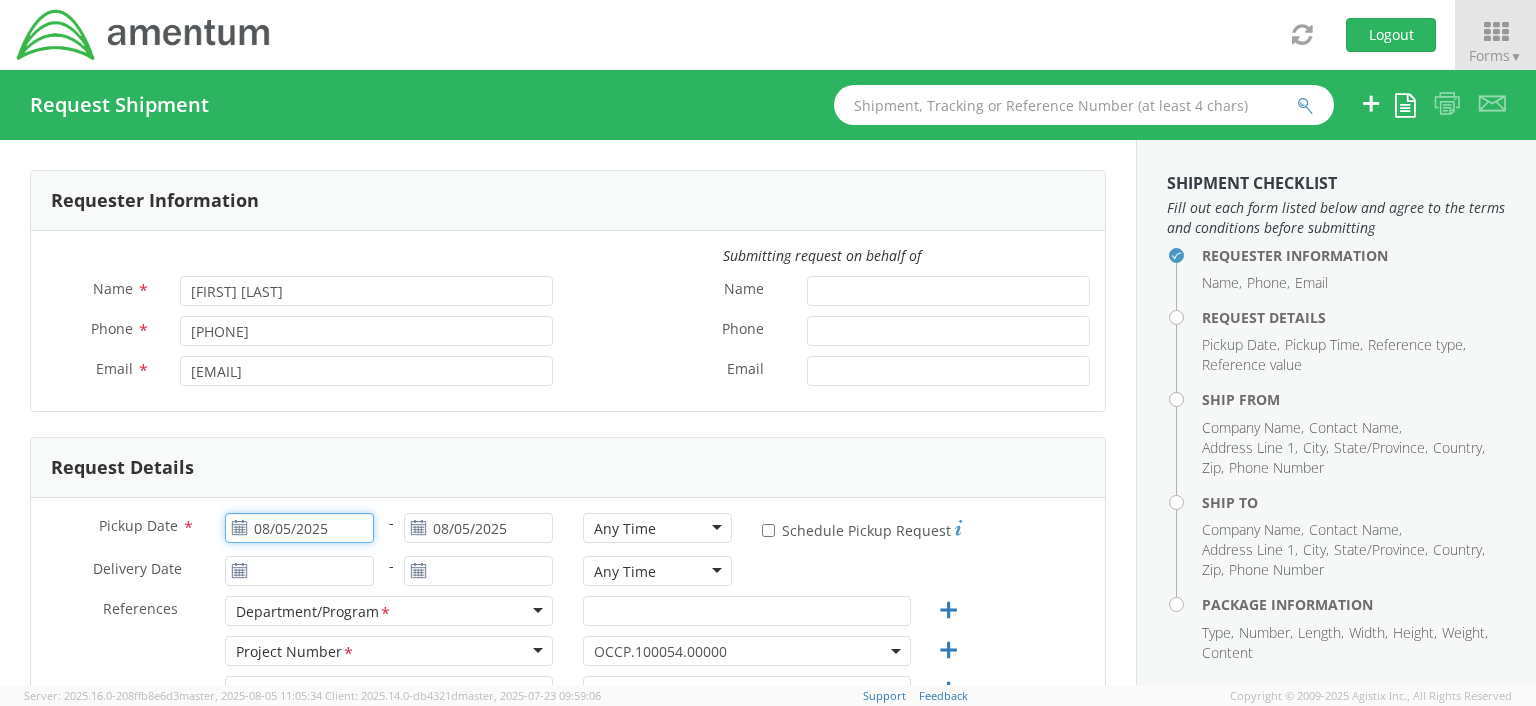 click on "08/05/2025" at bounding box center [299, 528] 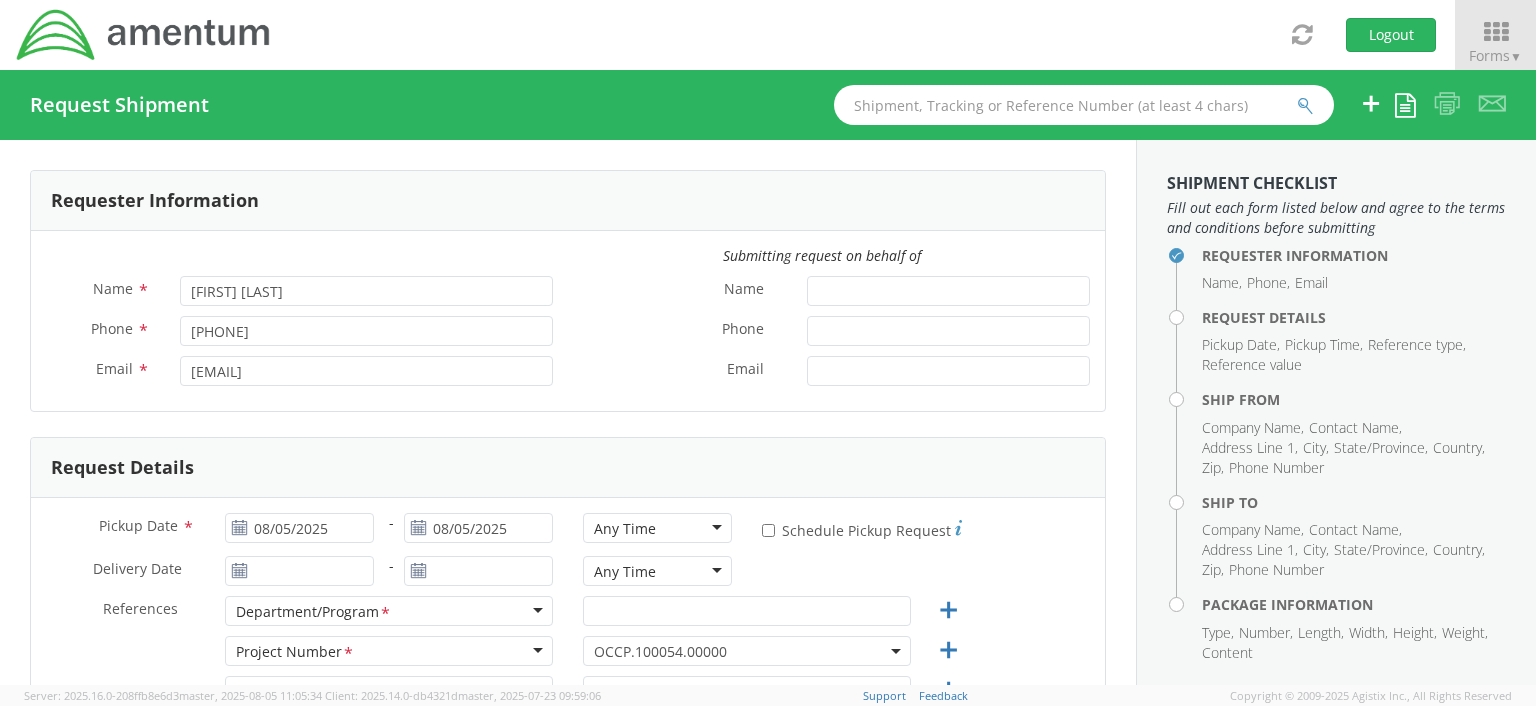 click on "Delivery Date        *                                                            -                                                                            Any Time Any Time Any Time 7:00 am - 10:00 am 10:00 am - 1:00 pm 1:00 pm - 4:00 pm 4:00 pm - 7:00 pm" at bounding box center (568, 576) 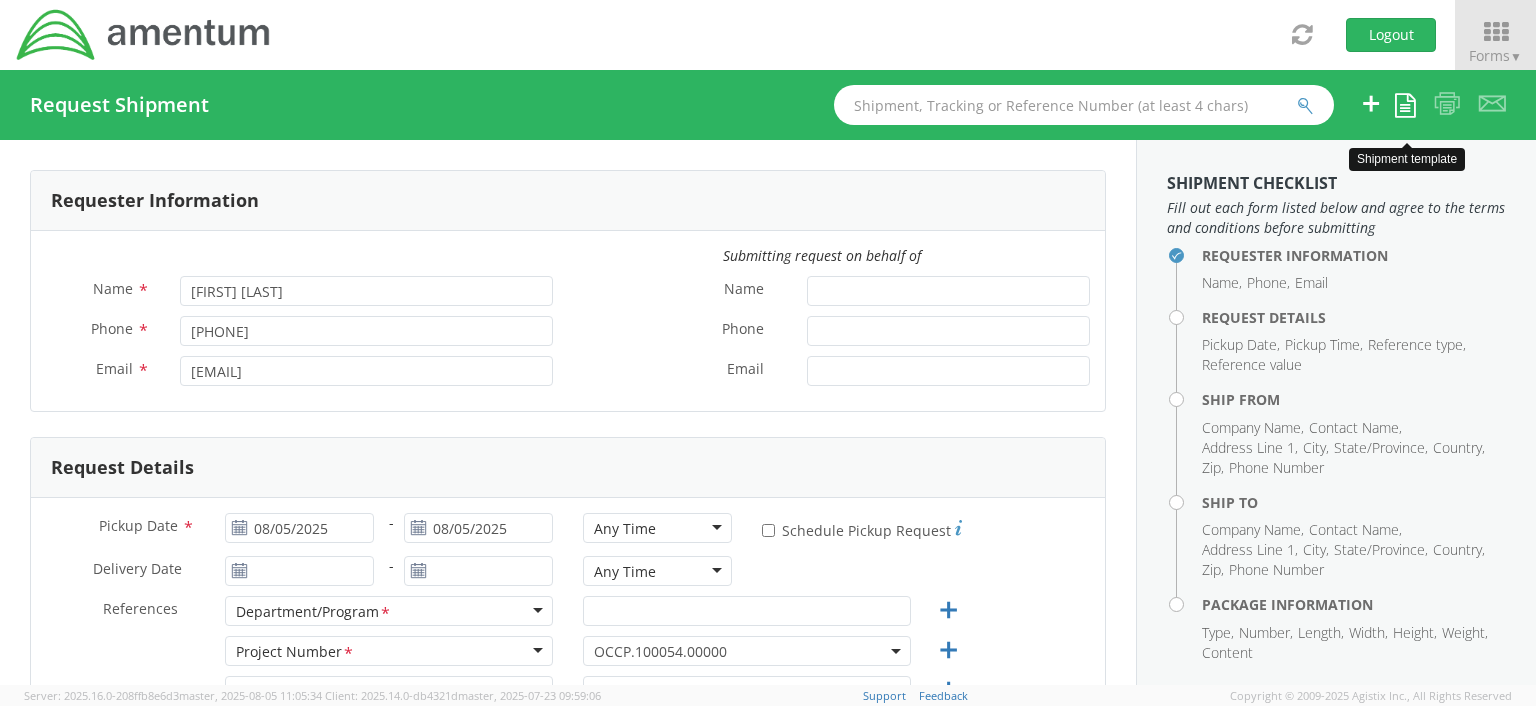 click at bounding box center [1405, 105] 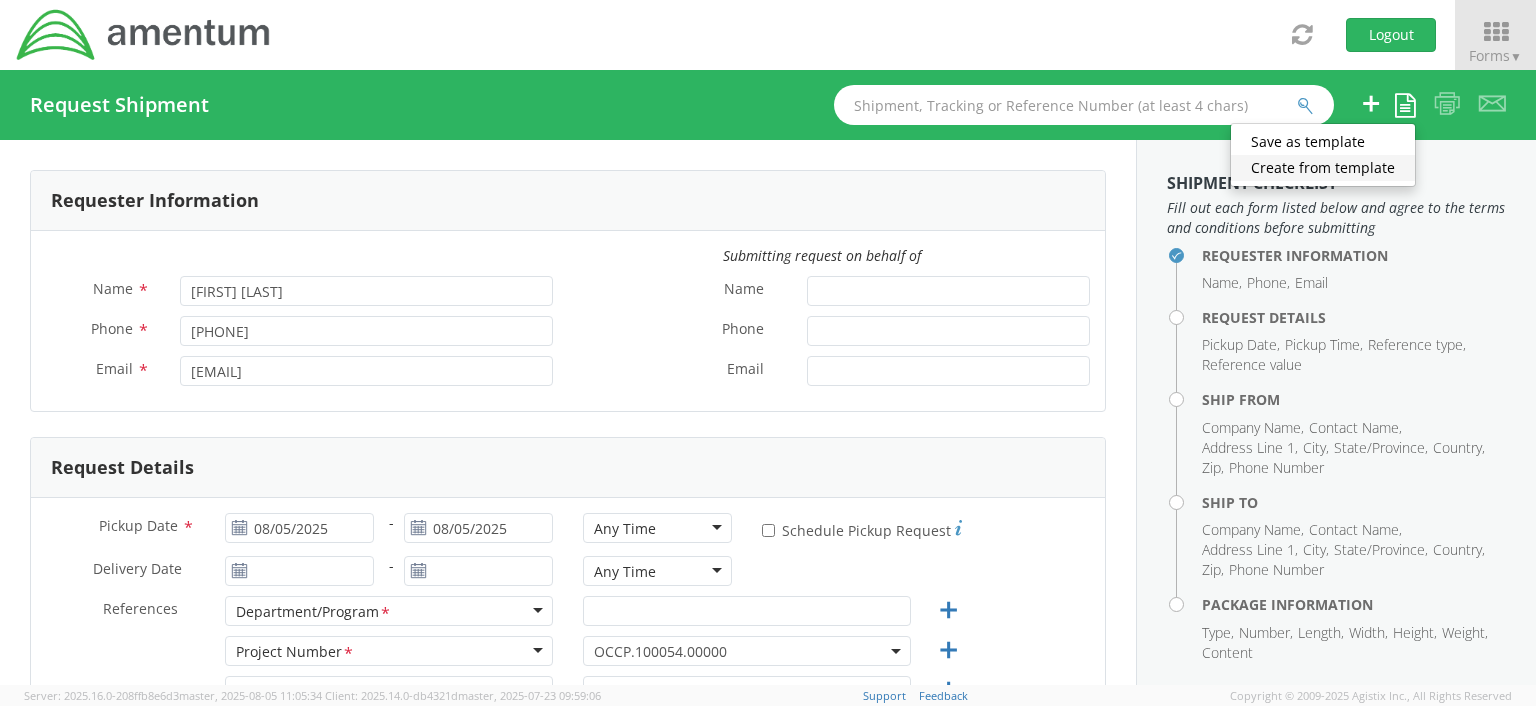 click on "Create from template" at bounding box center [1323, 168] 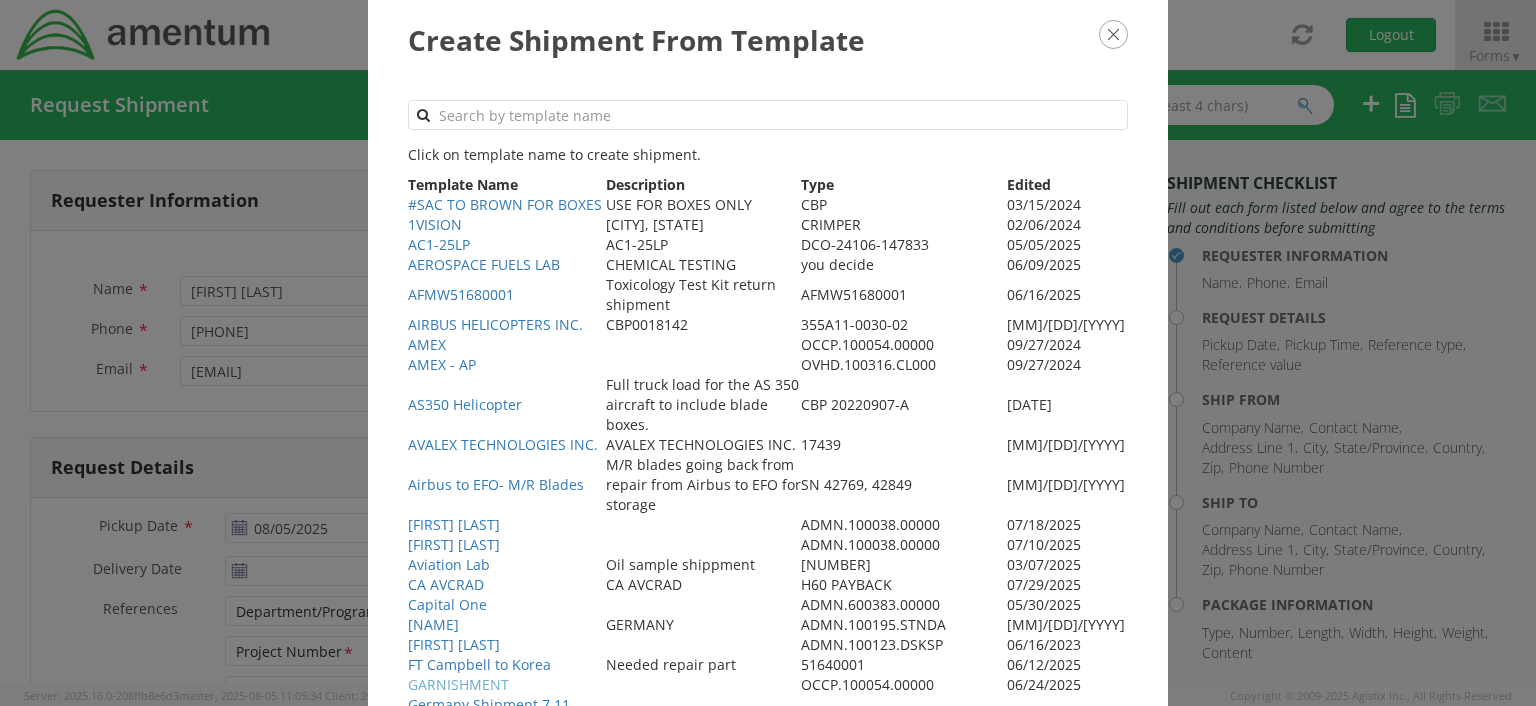 click on "GARNISHMENT" at bounding box center [458, 684] 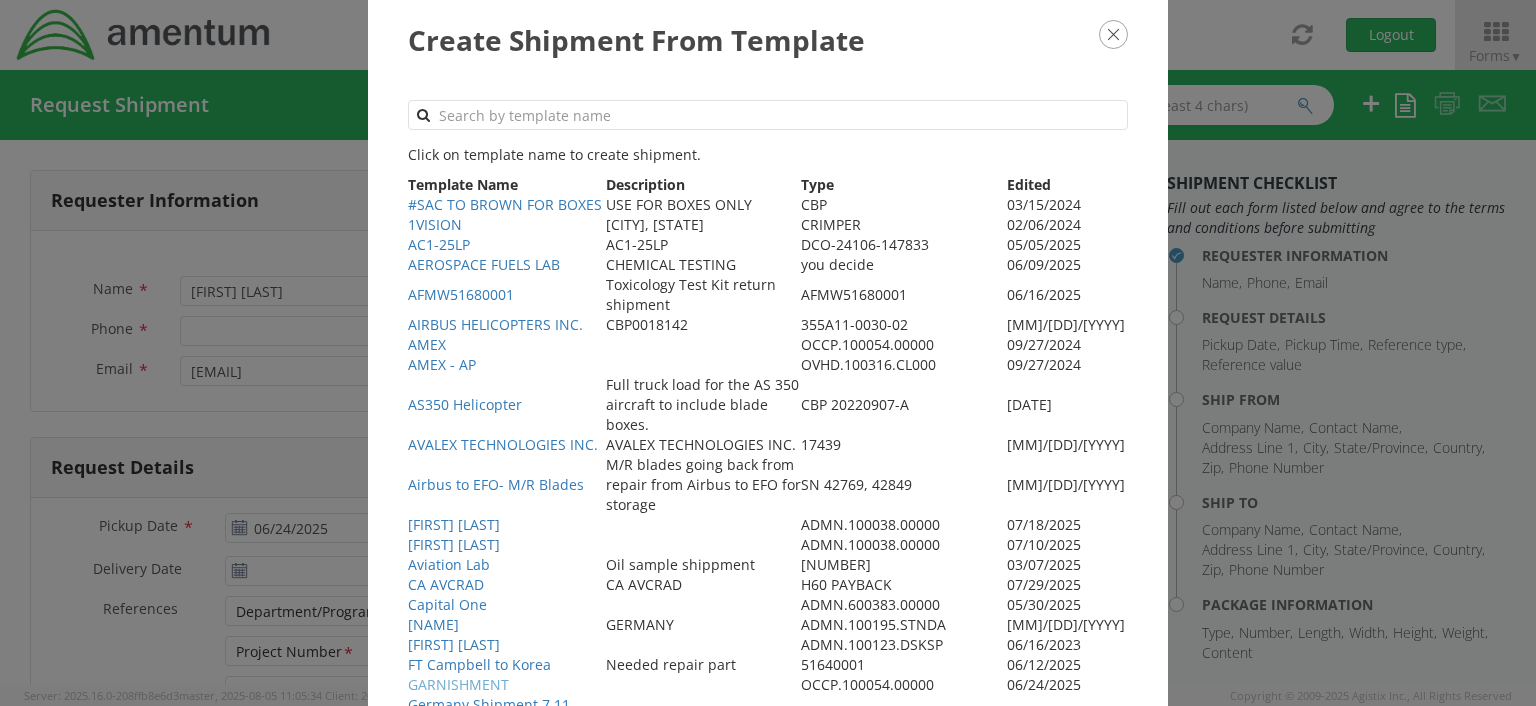 type on "06/24/2025" 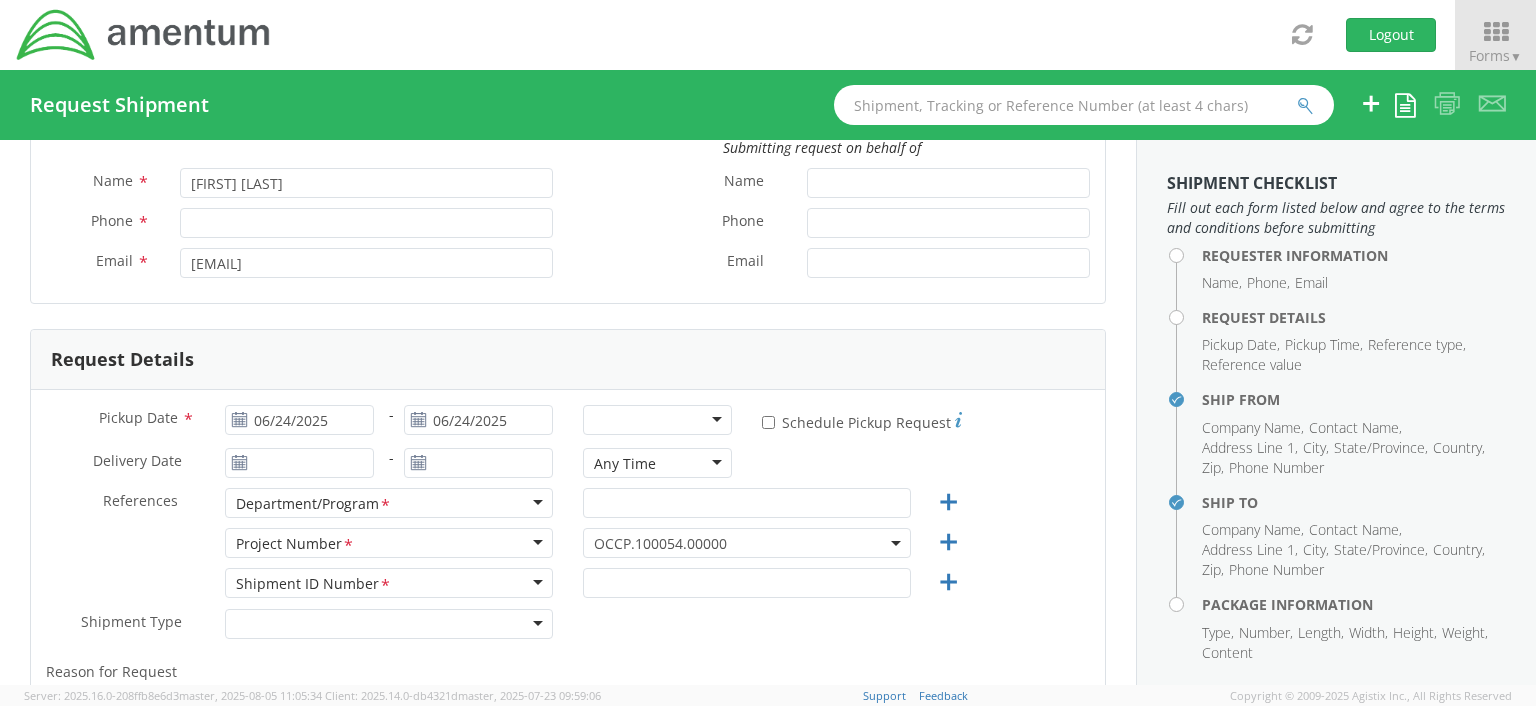 scroll, scrollTop: 138, scrollLeft: 0, axis: vertical 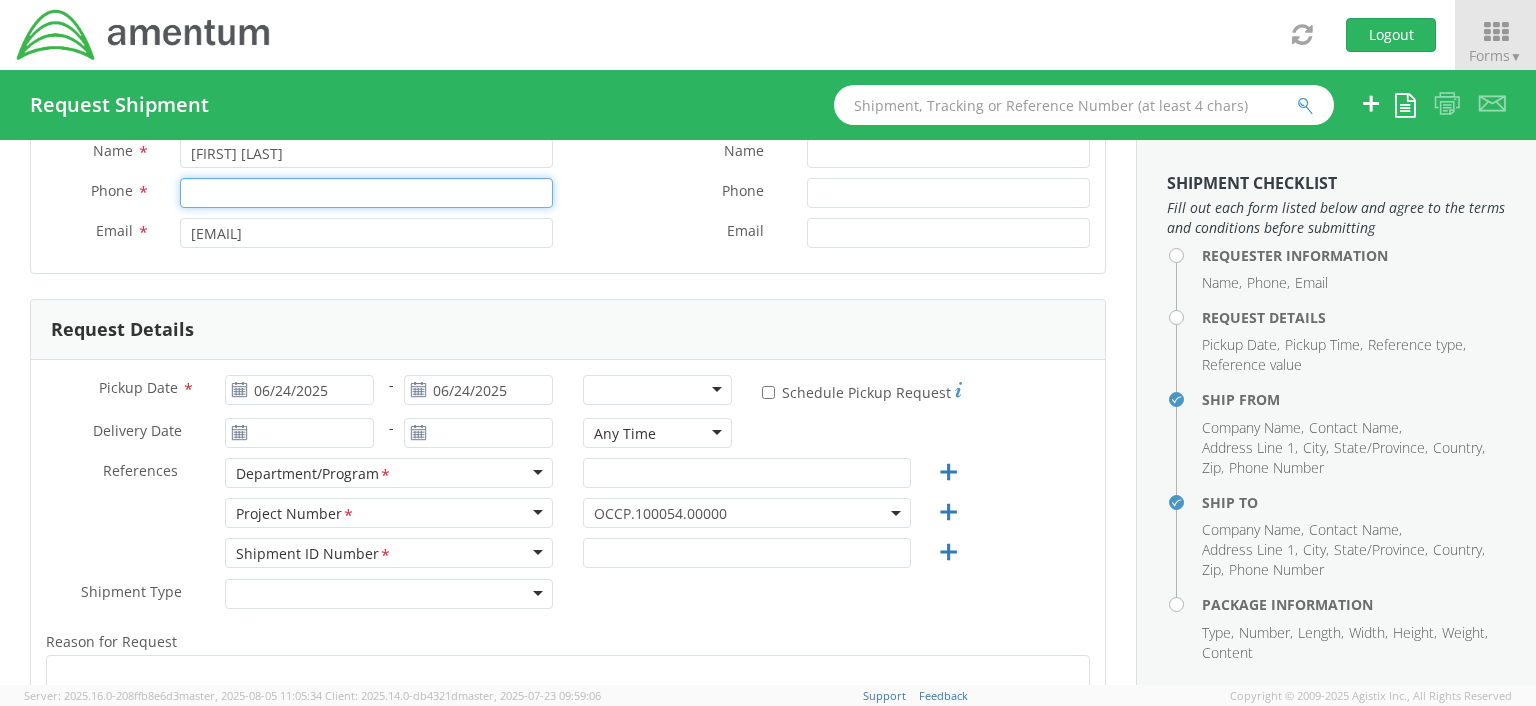 click on "Phone        *" at bounding box center [366, 193] 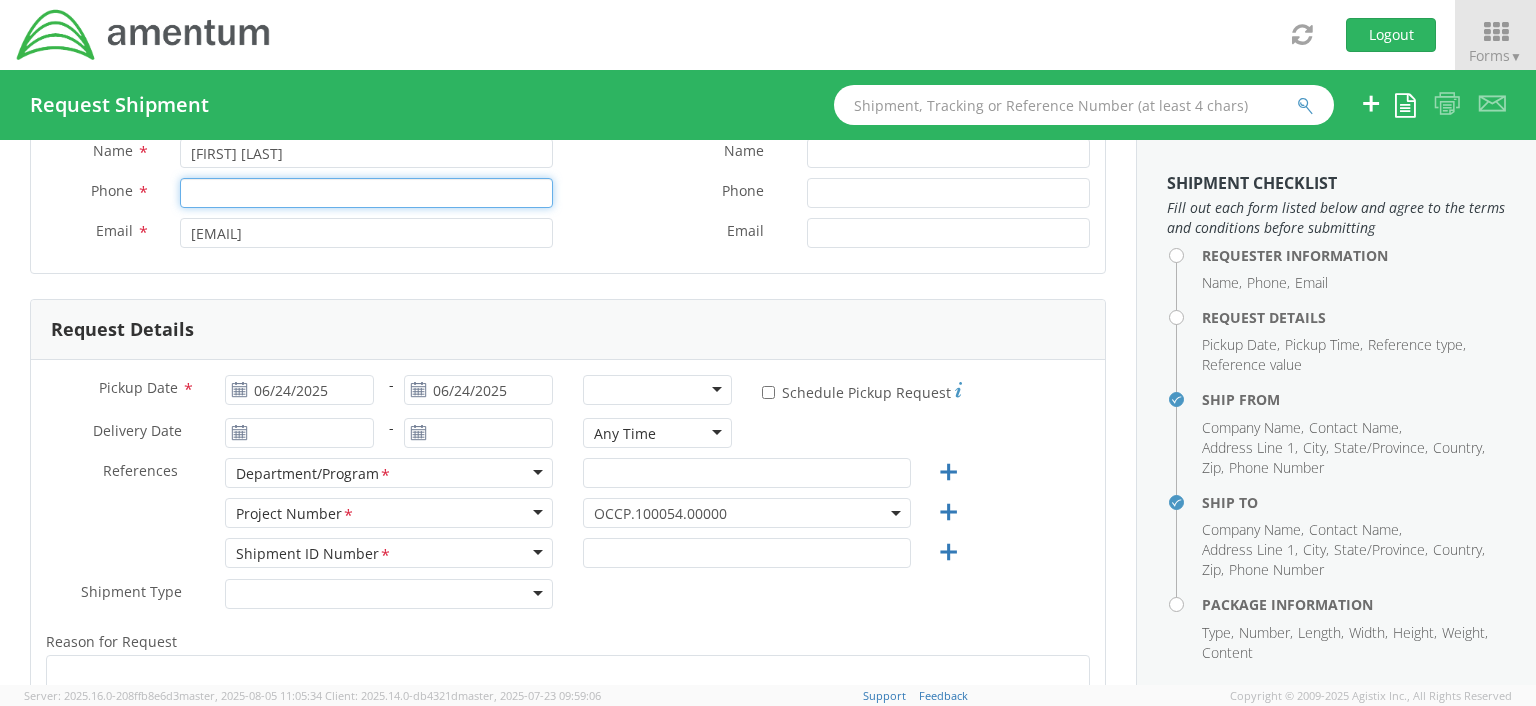 click on "Phone        *" at bounding box center (366, 193) 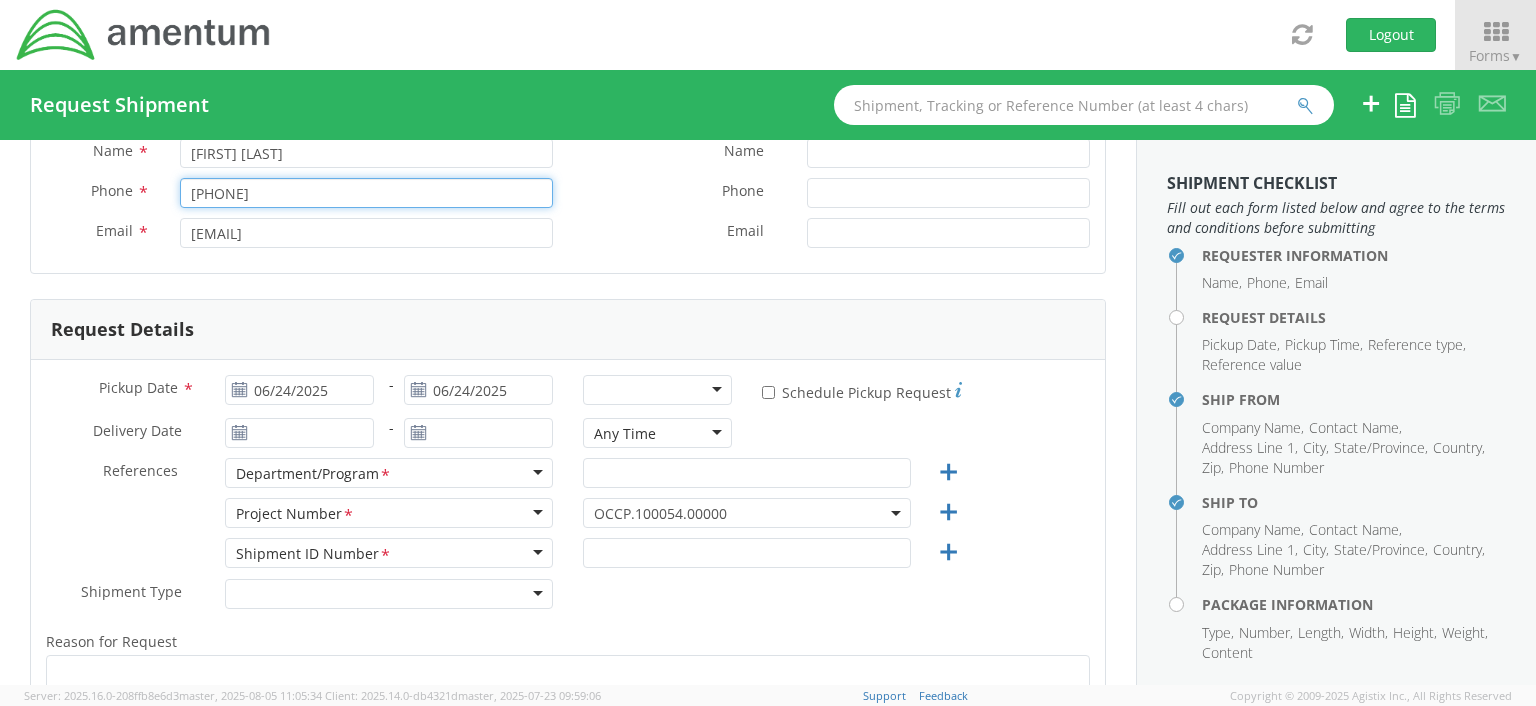 type on "[PHONE]" 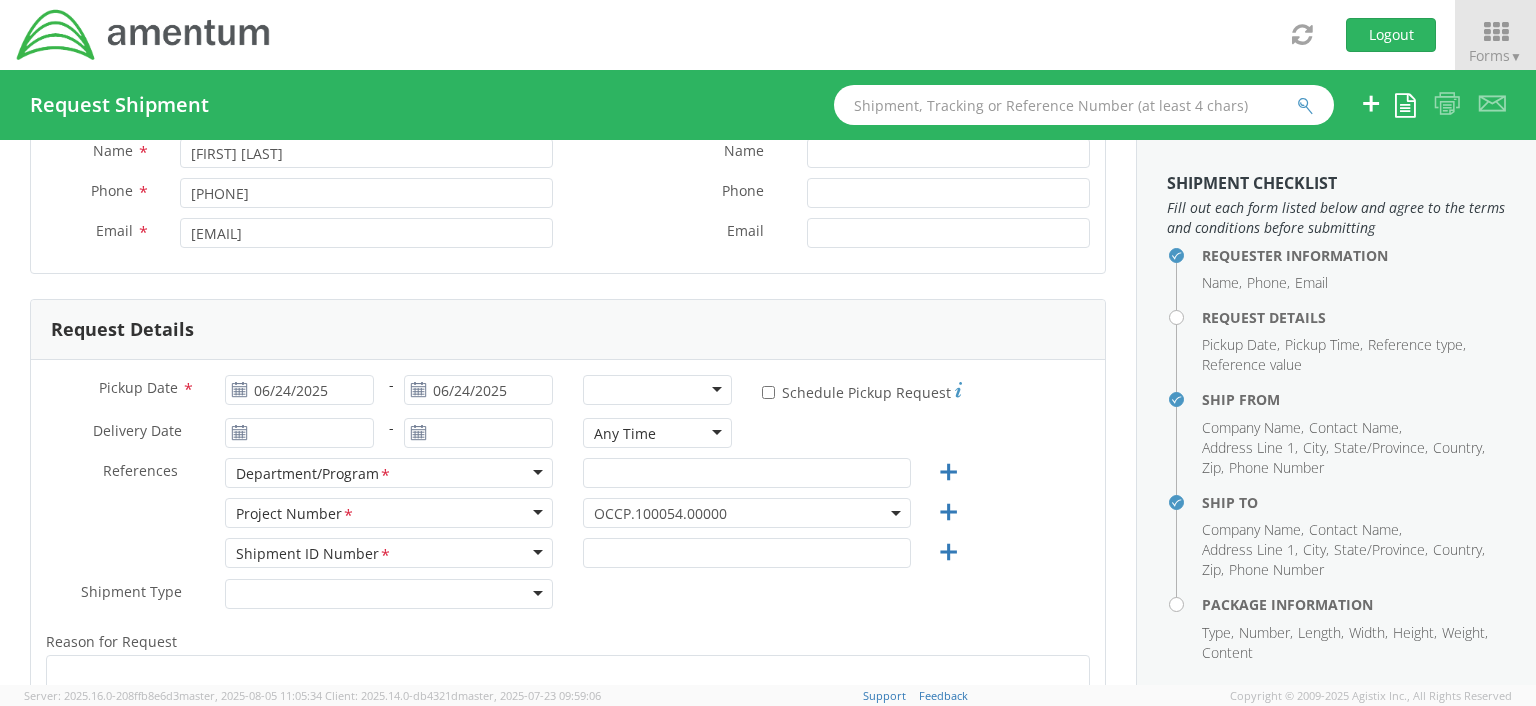 click on "06/24/2025" at bounding box center [478, 390] 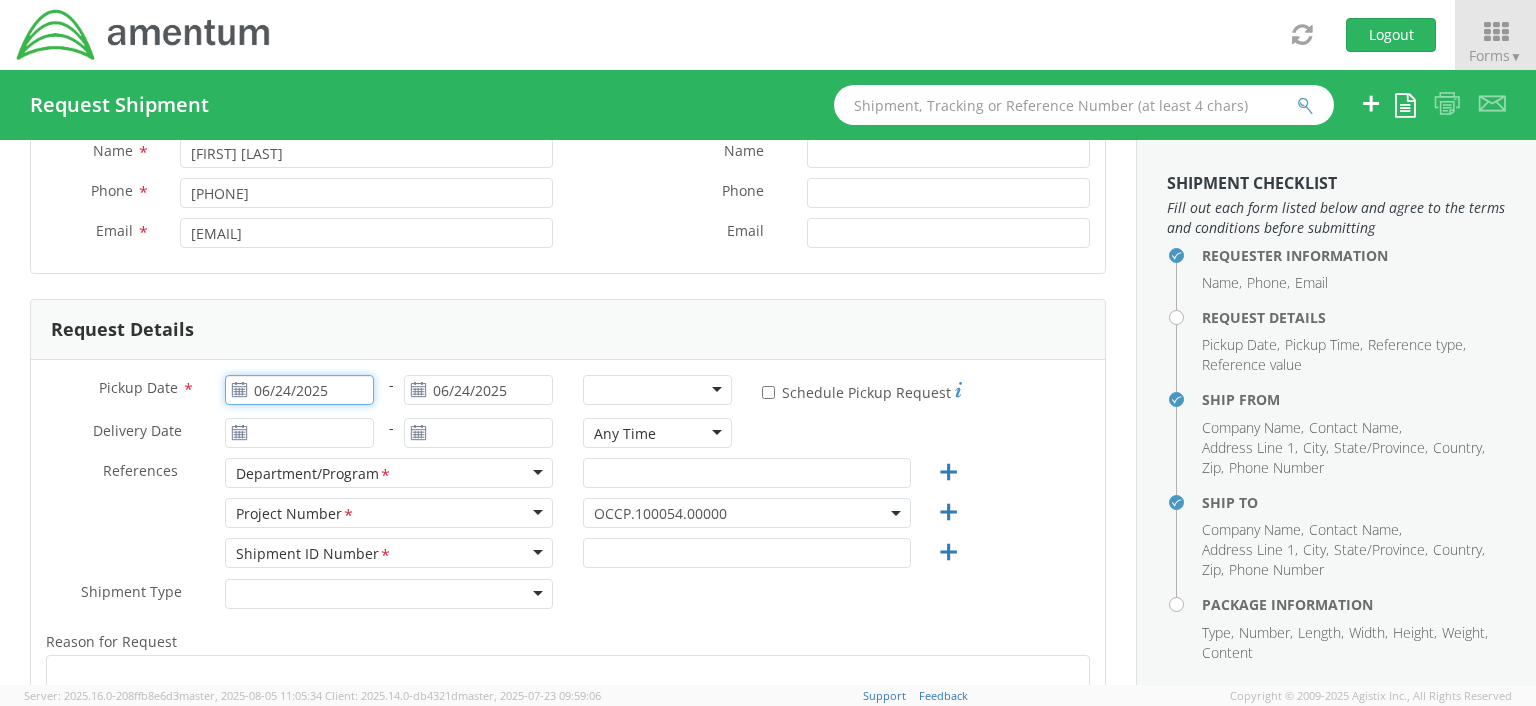click on "06/24/2025" at bounding box center [299, 390] 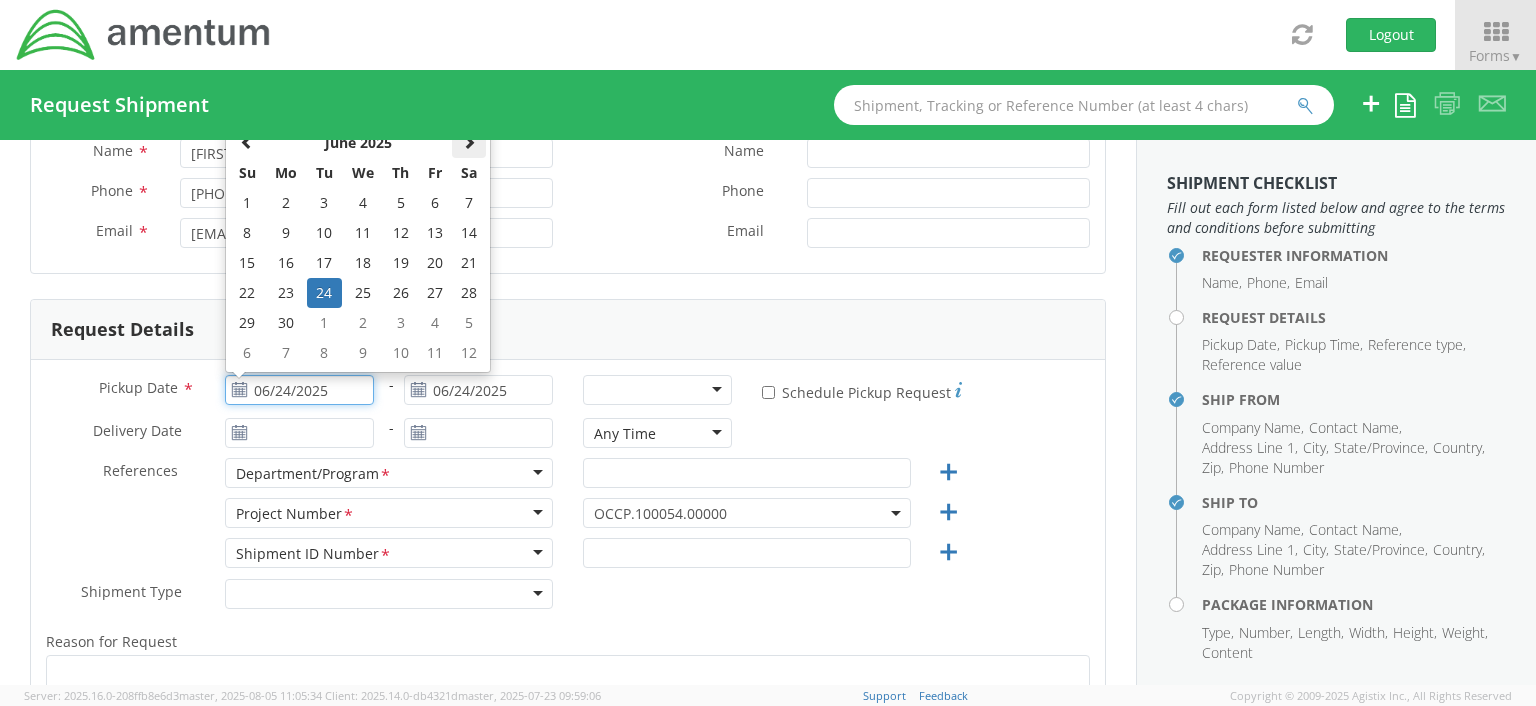click at bounding box center [469, 142] 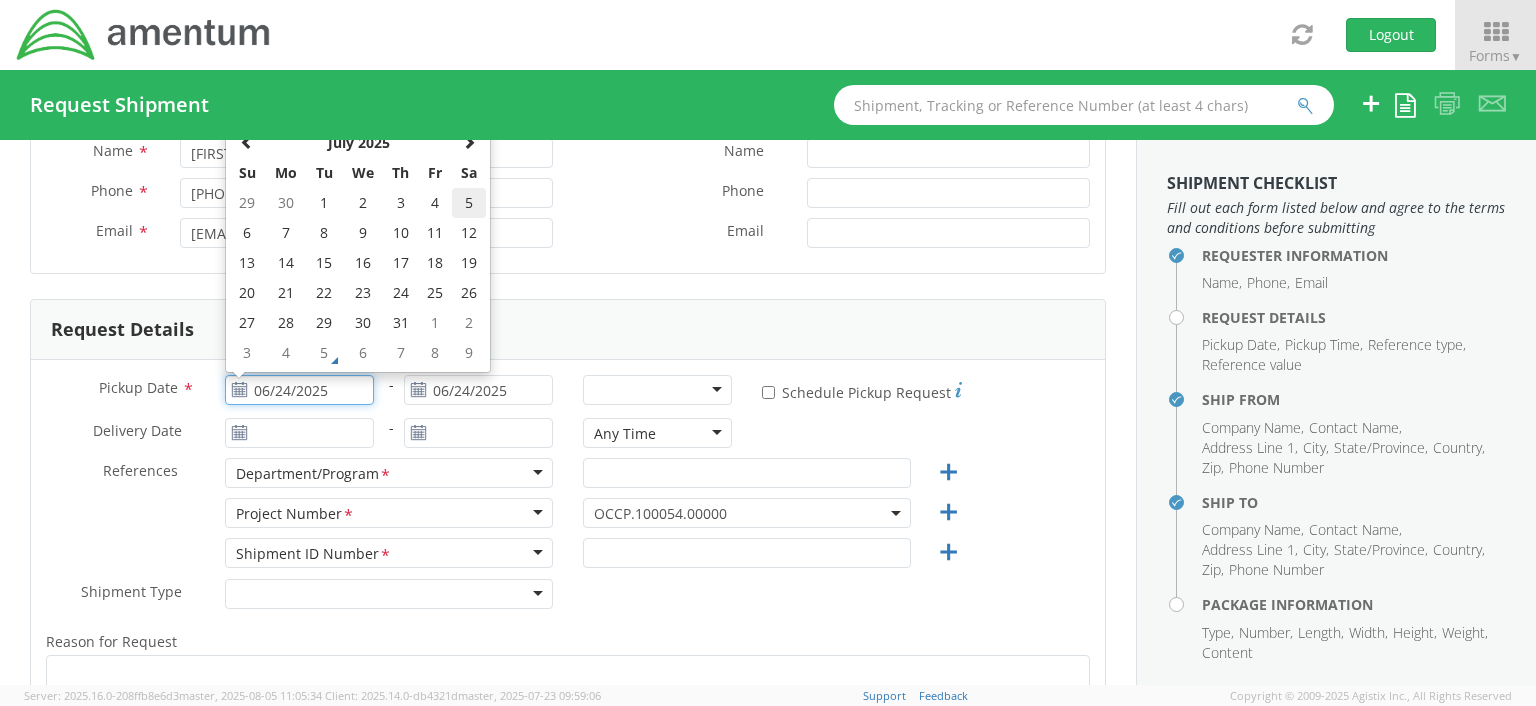 click on "5" at bounding box center [469, 203] 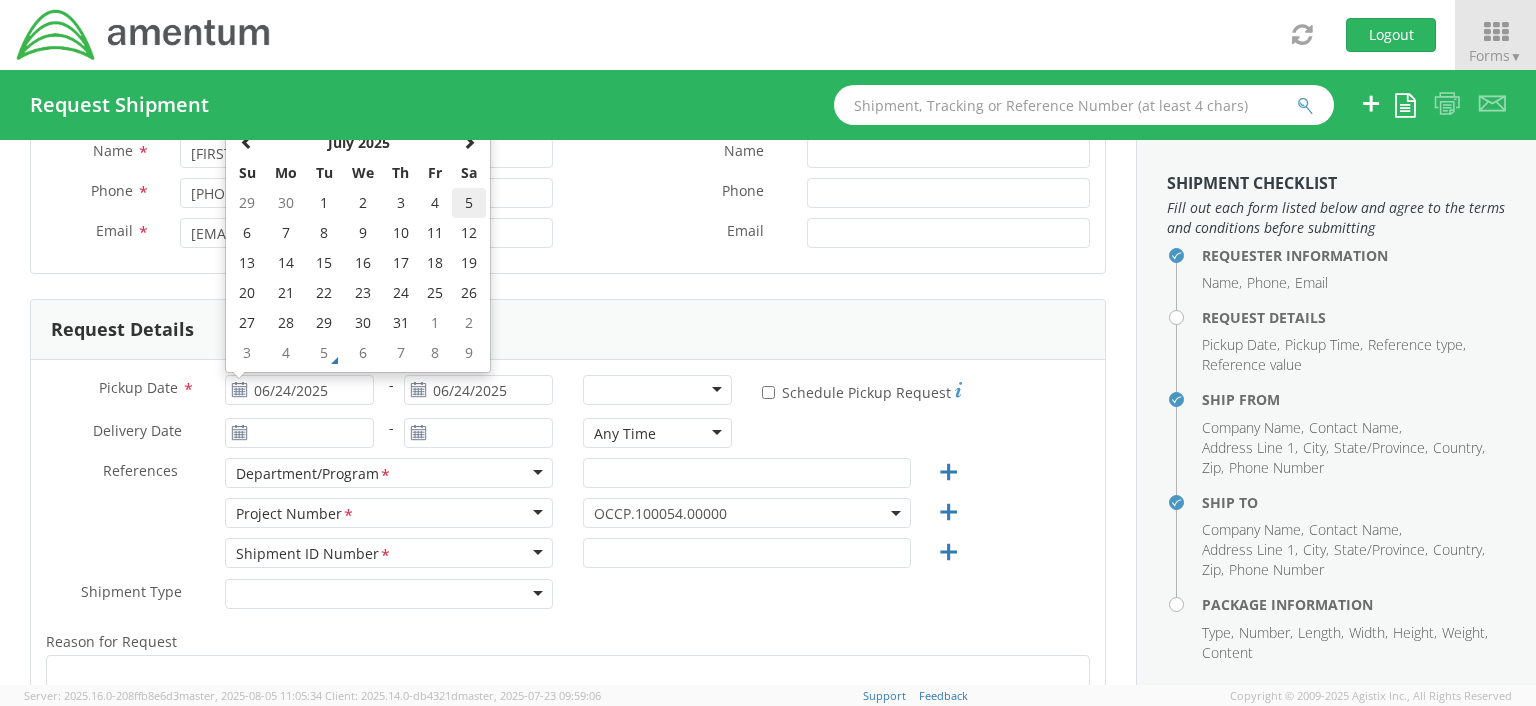 type on "07/05/2025" 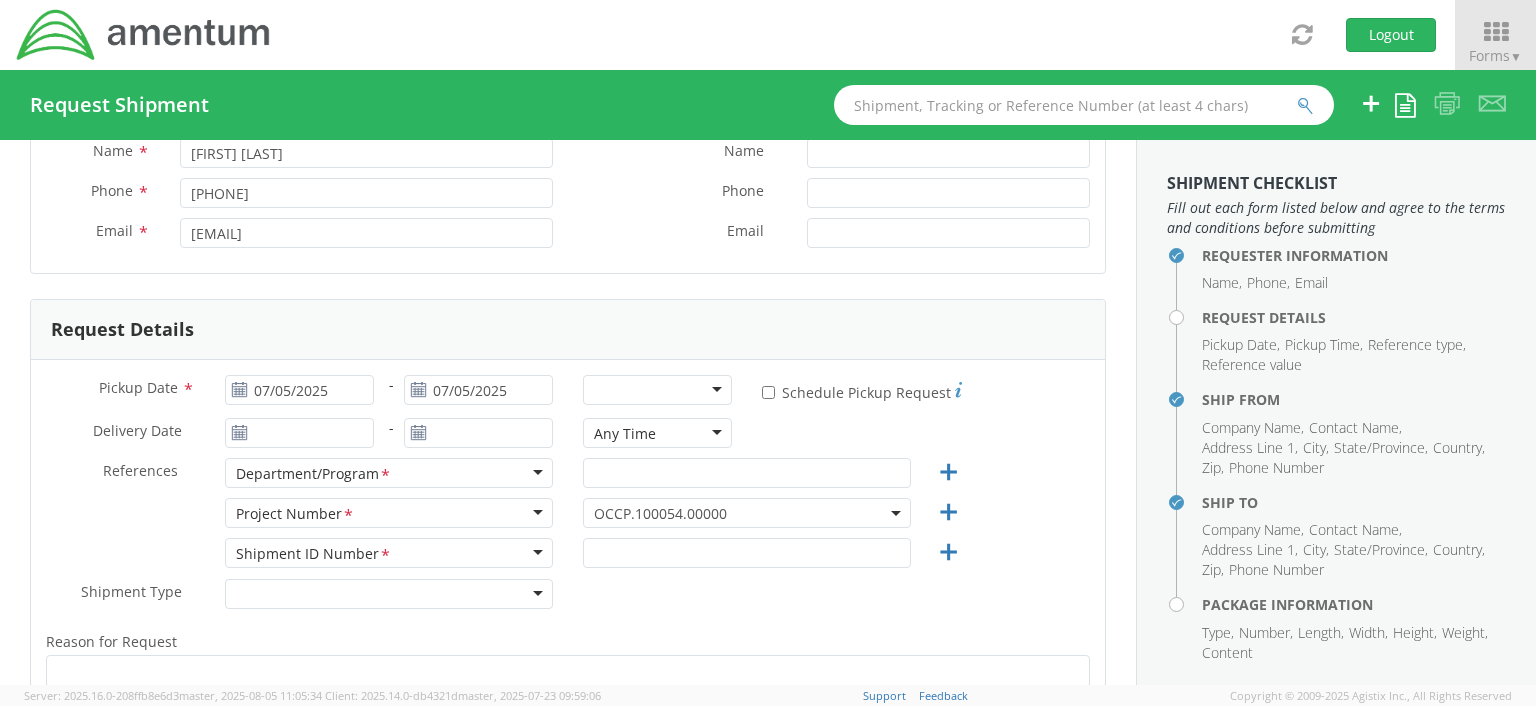 scroll, scrollTop: 129, scrollLeft: 0, axis: vertical 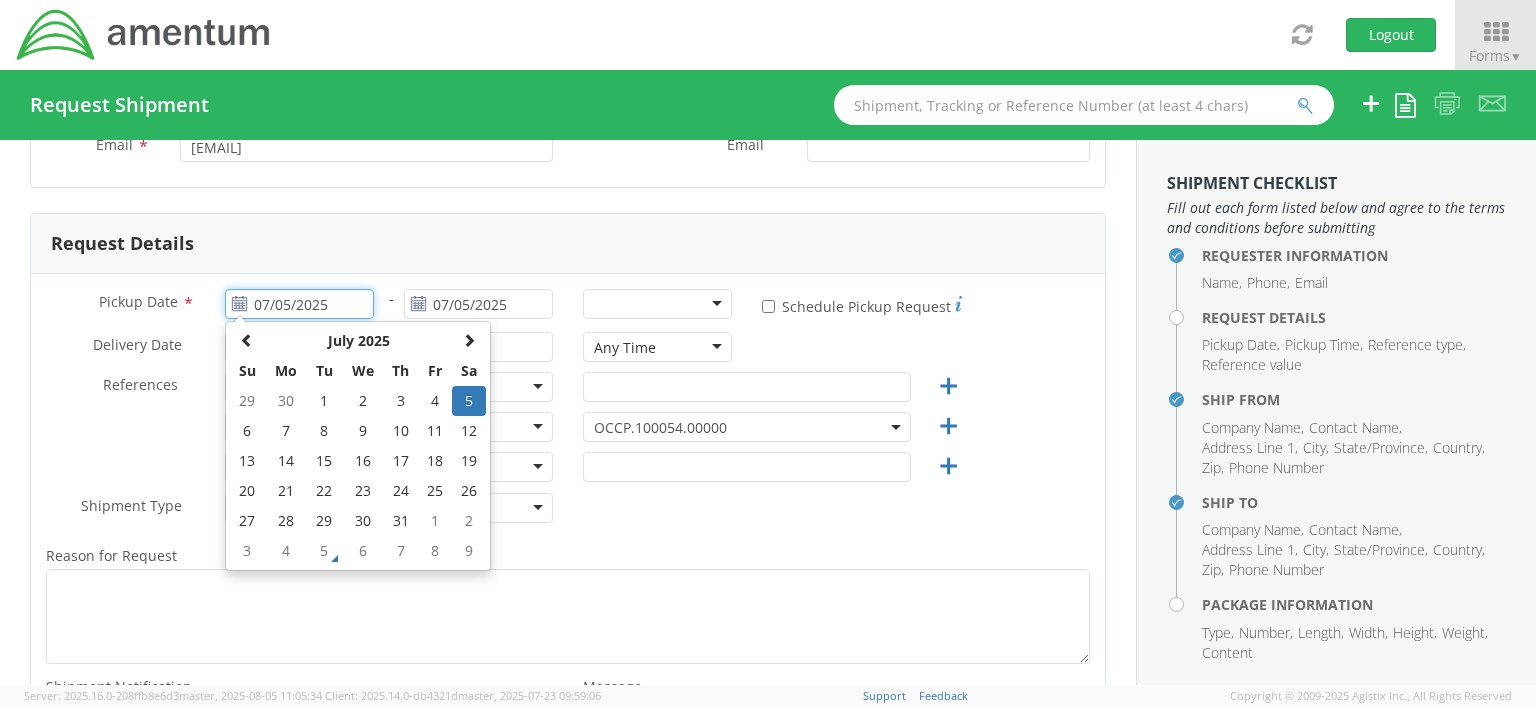 click on "07/05/2025" at bounding box center [299, 304] 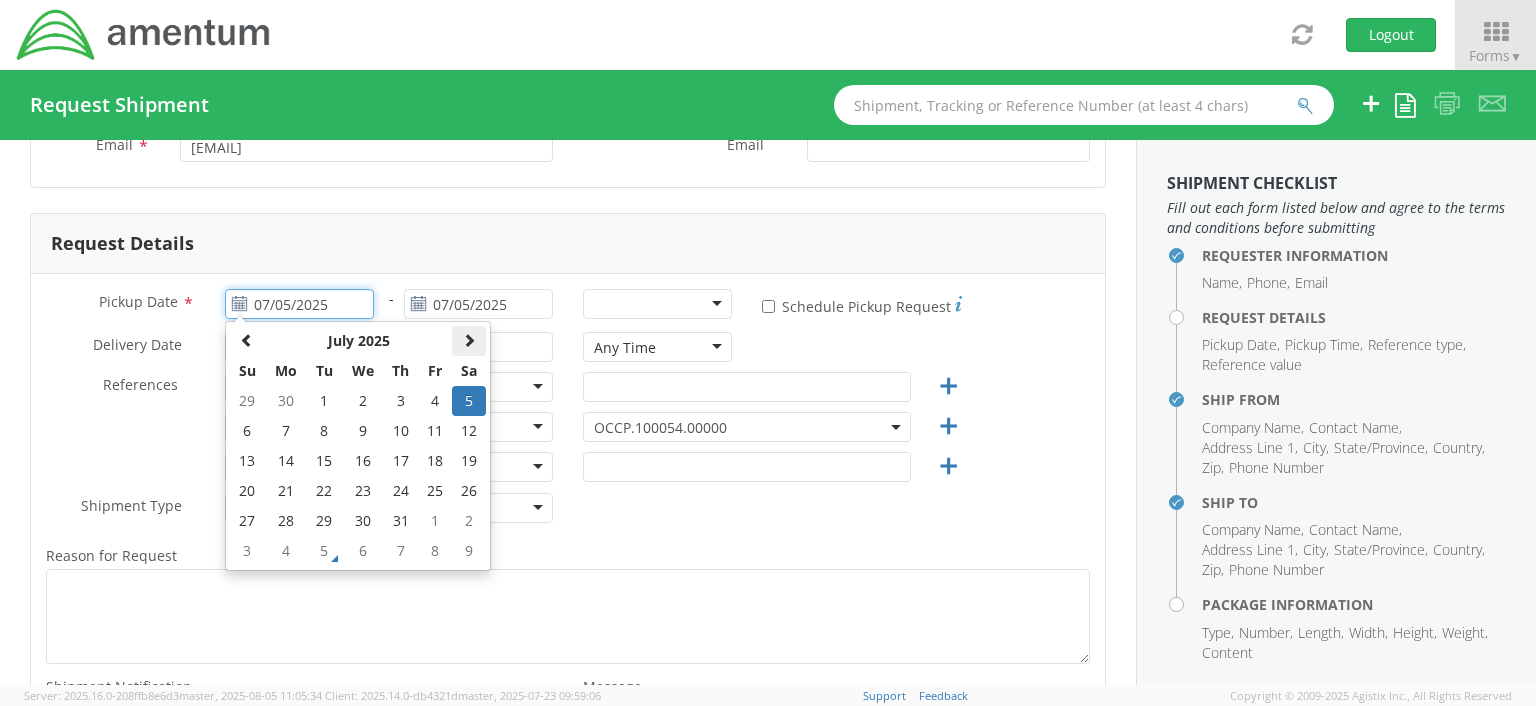 click at bounding box center [469, 340] 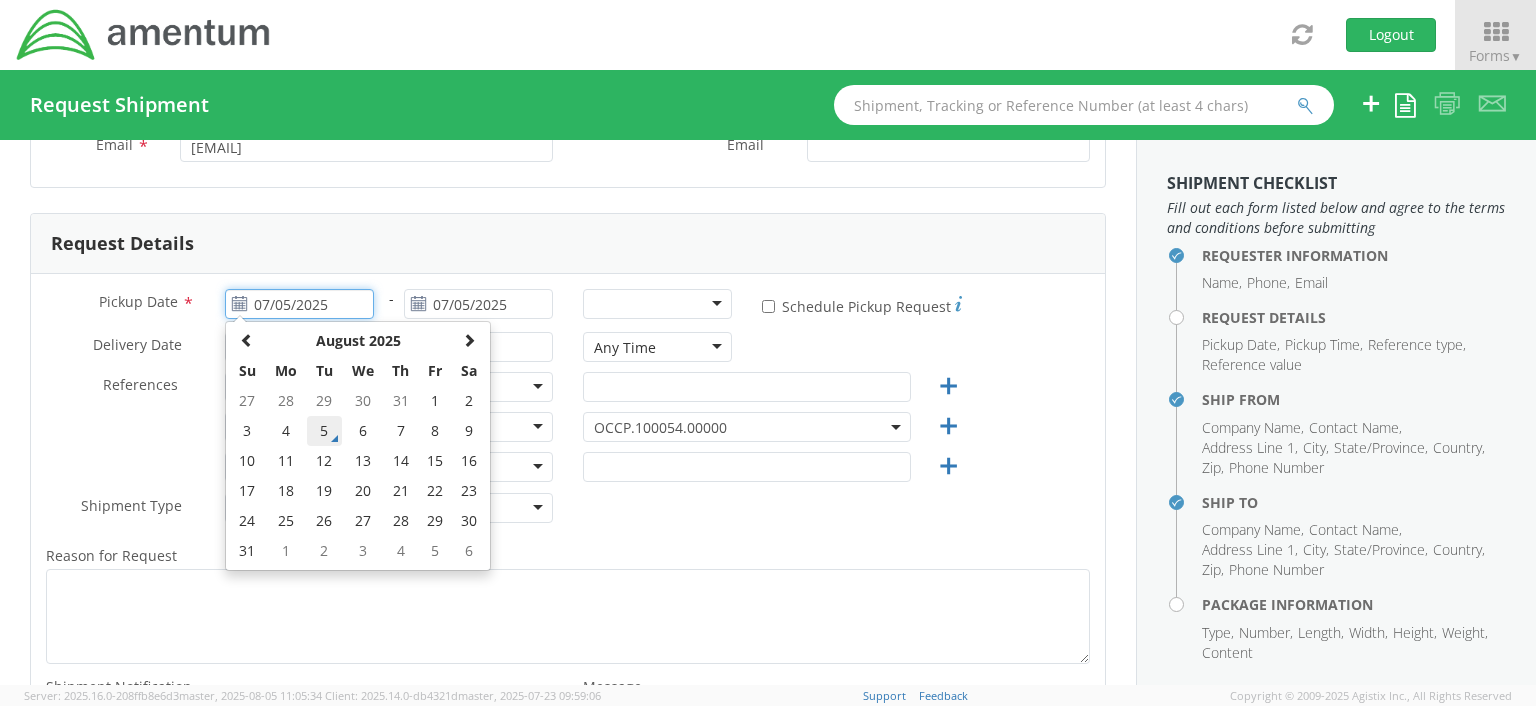 click on "5" at bounding box center (324, 431) 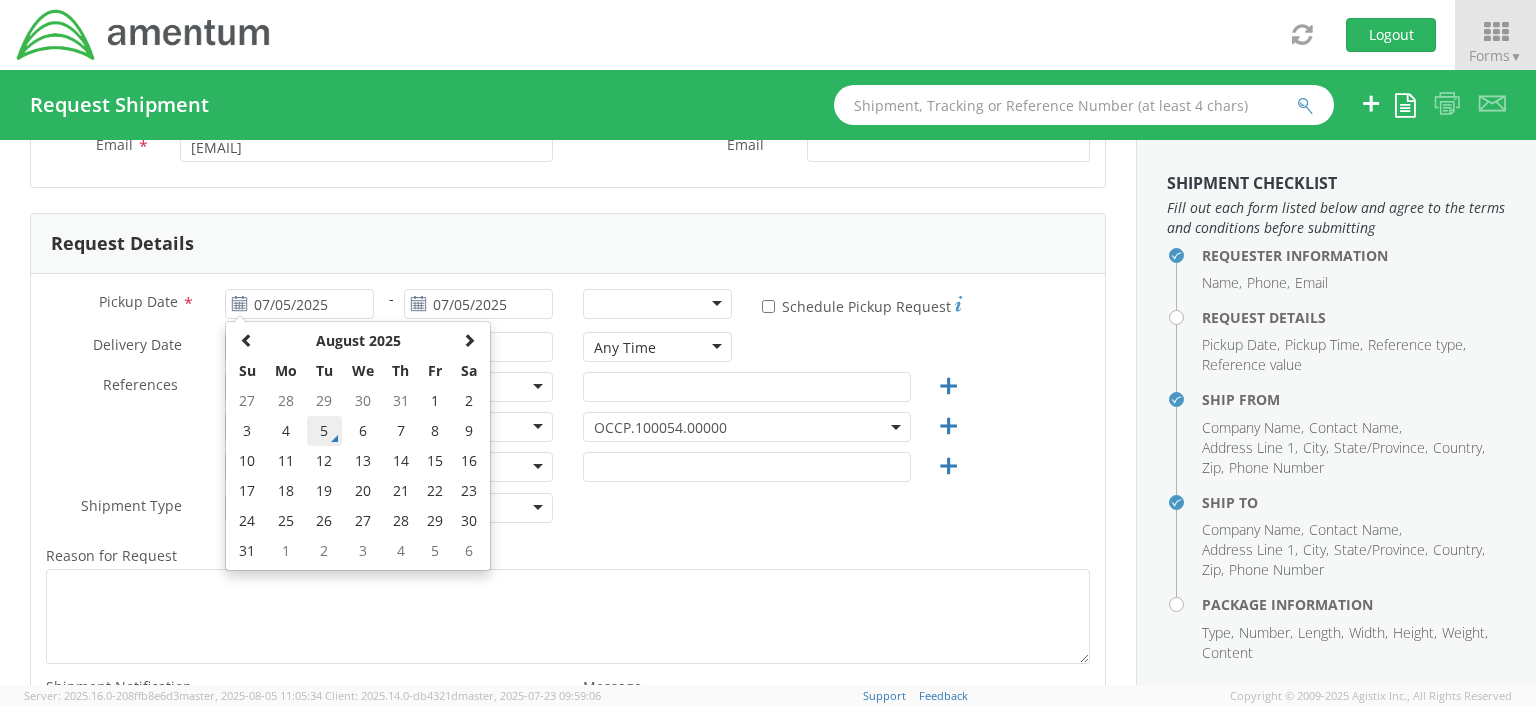 type on "08/05/2025" 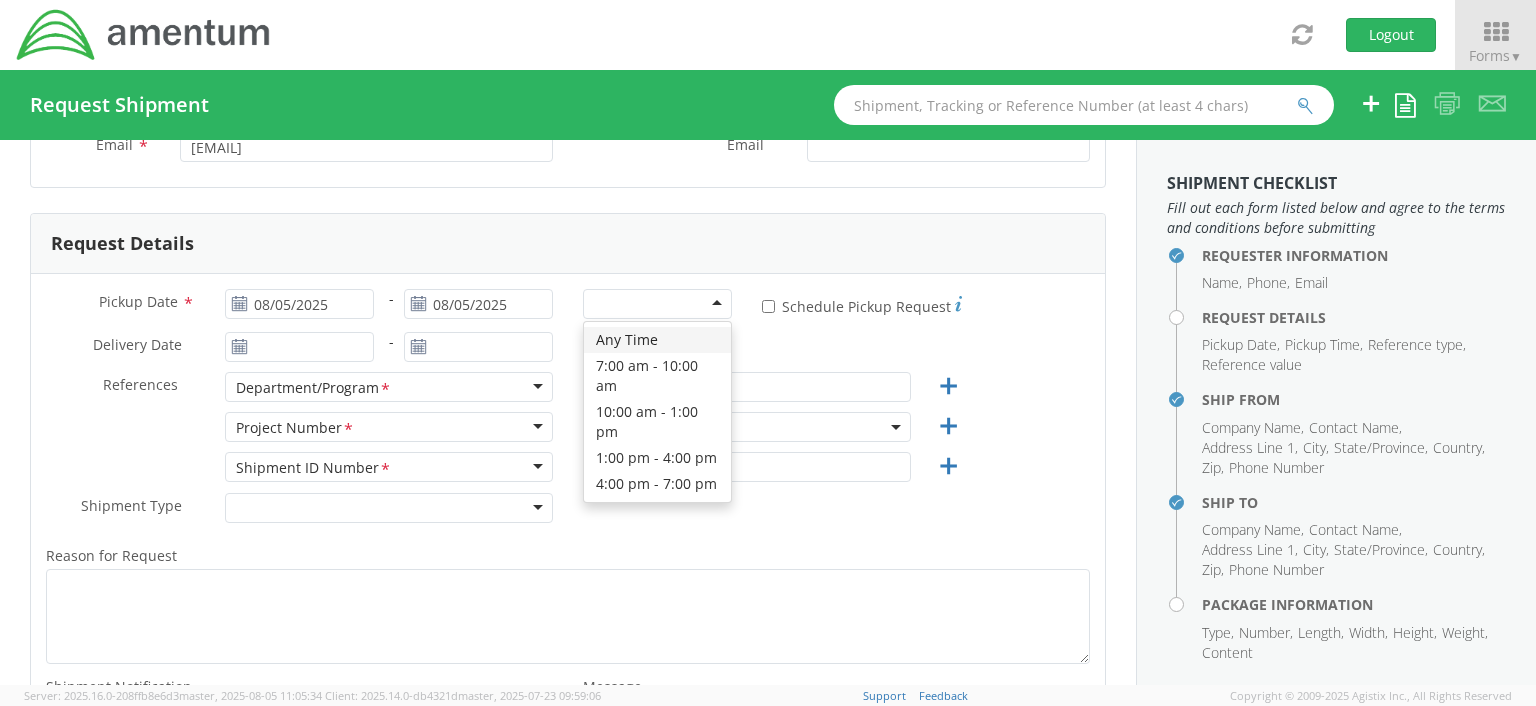 click at bounding box center [657, 304] 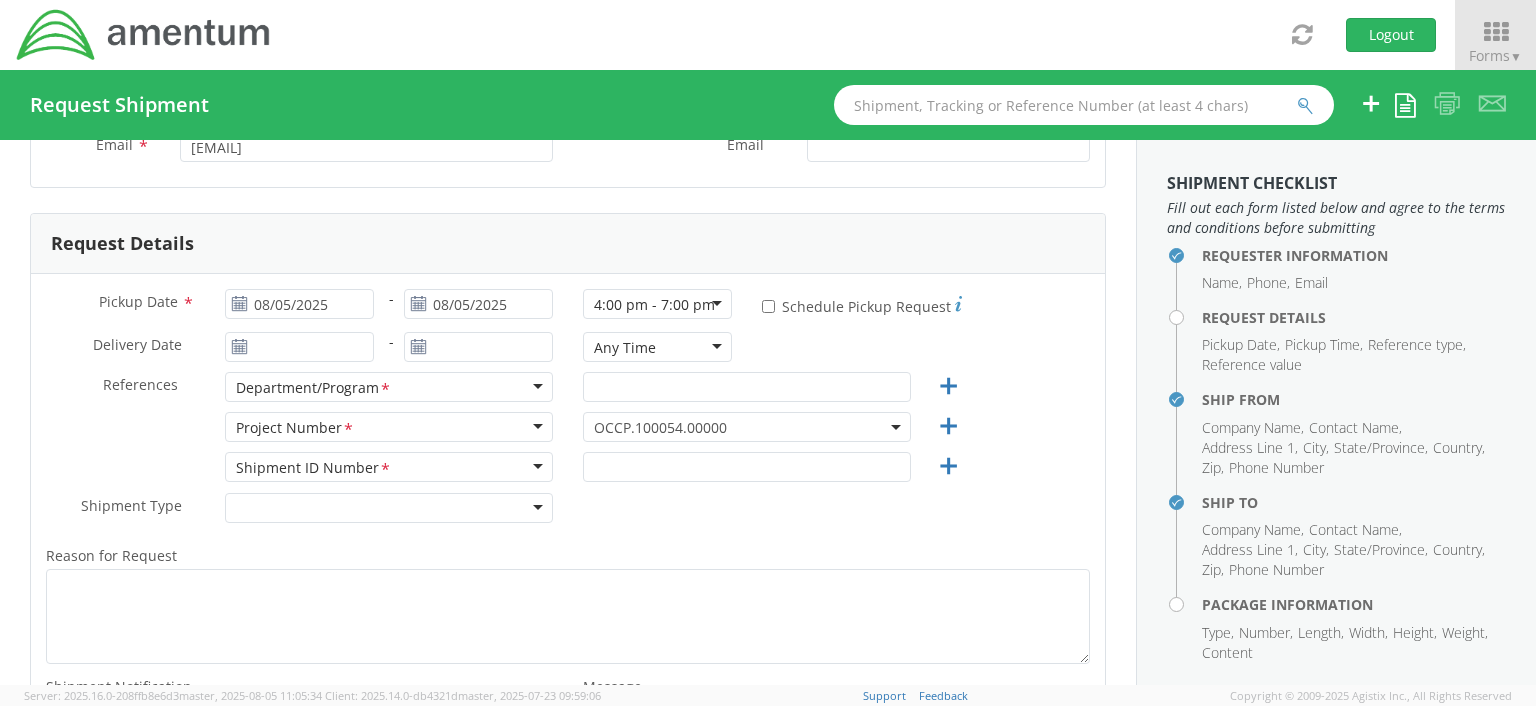 click on "Any Time" at bounding box center [657, 347] 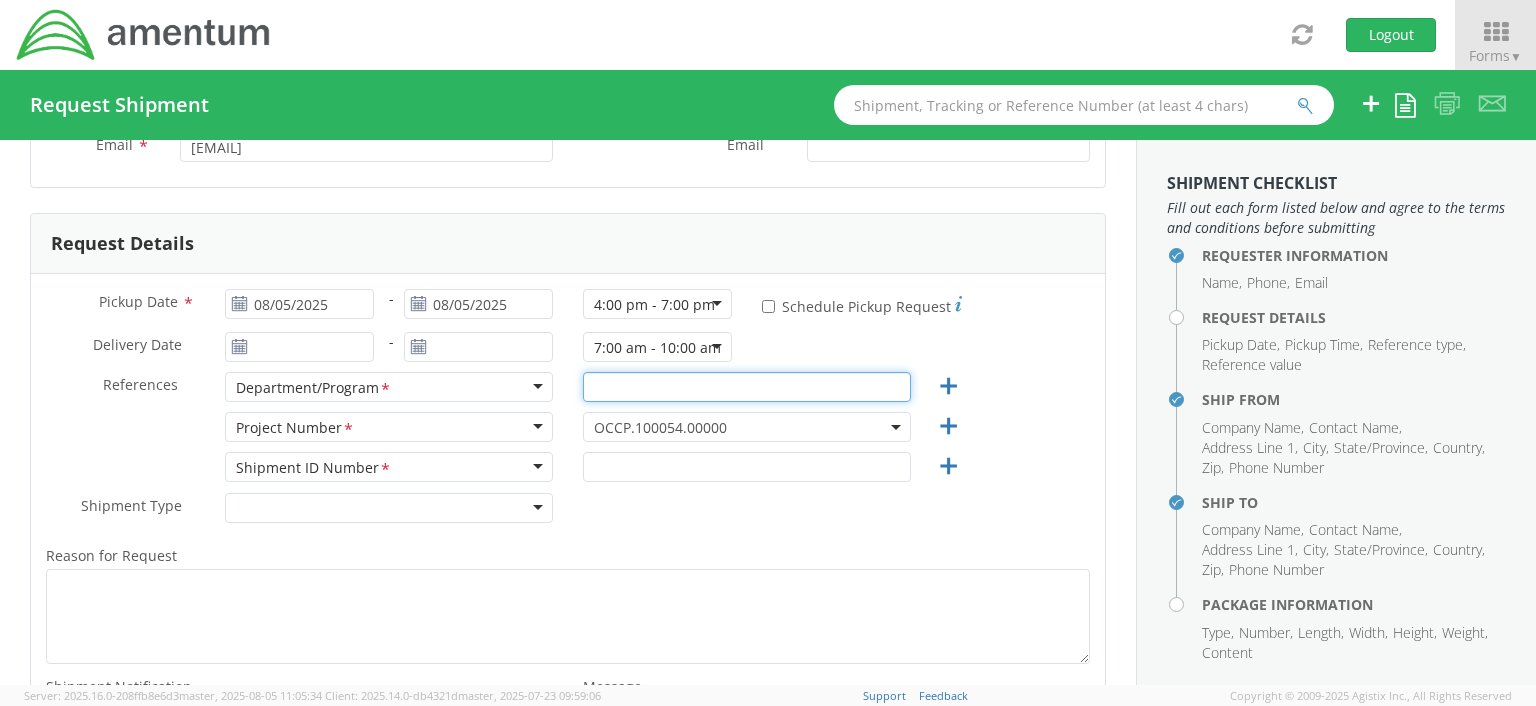 click at bounding box center (747, 387) 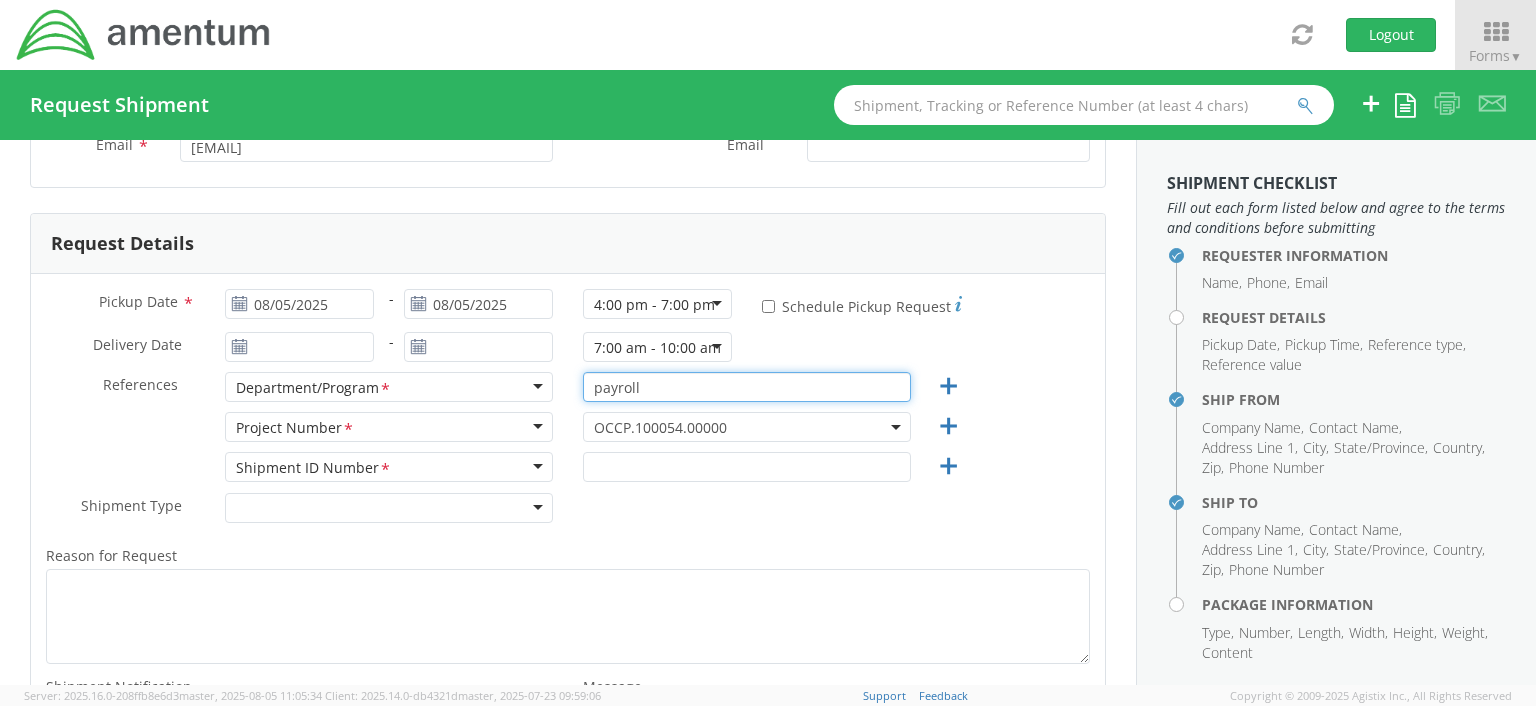 type on "payroll" 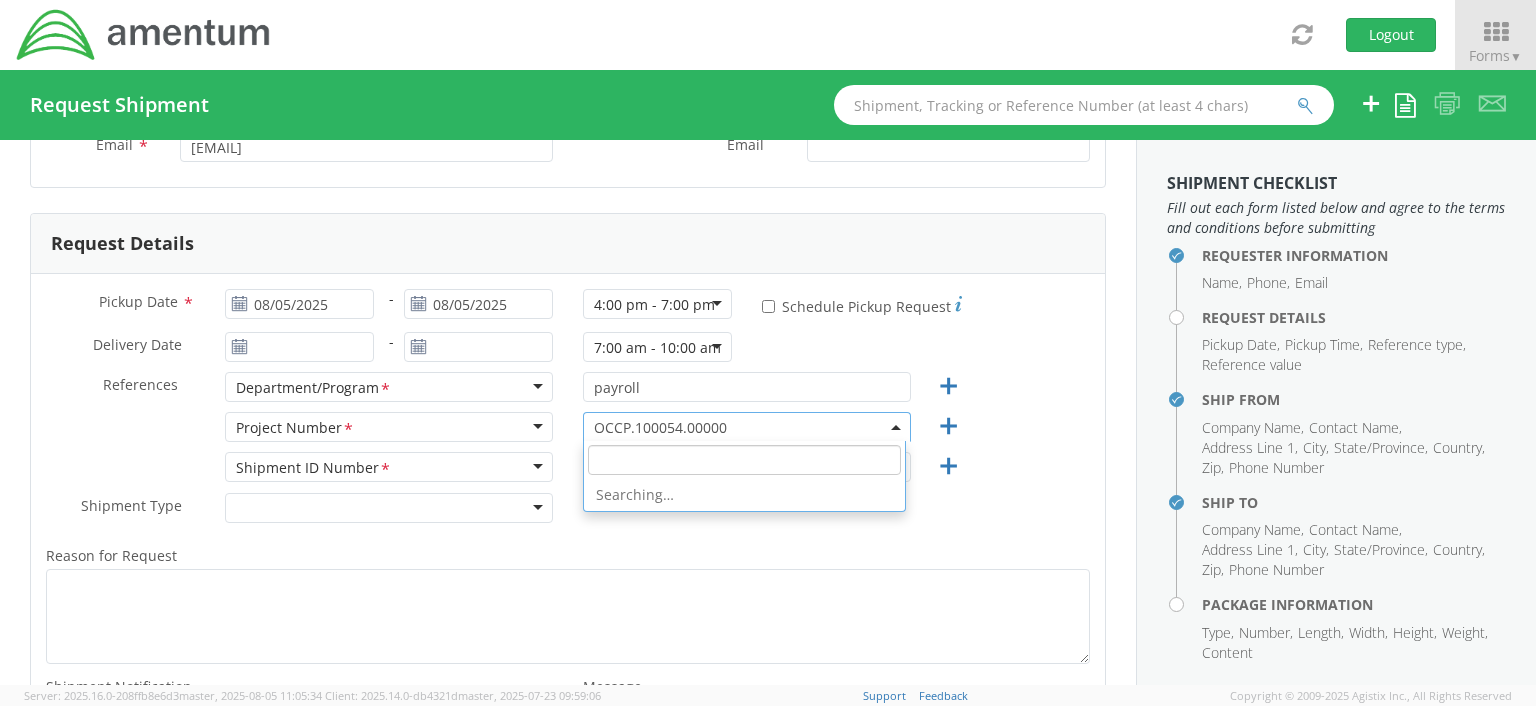 click at bounding box center (896, 427) 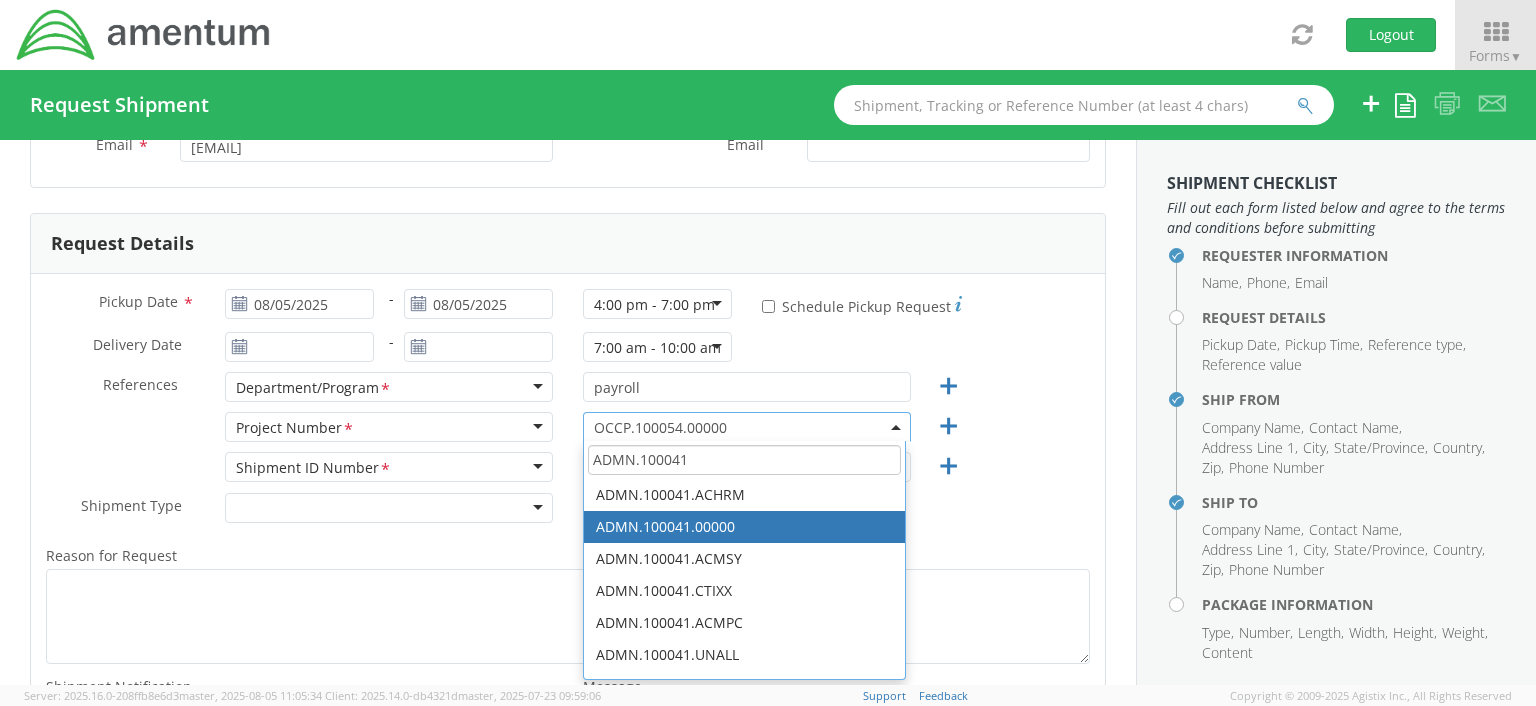 type on "ADMN.100041" 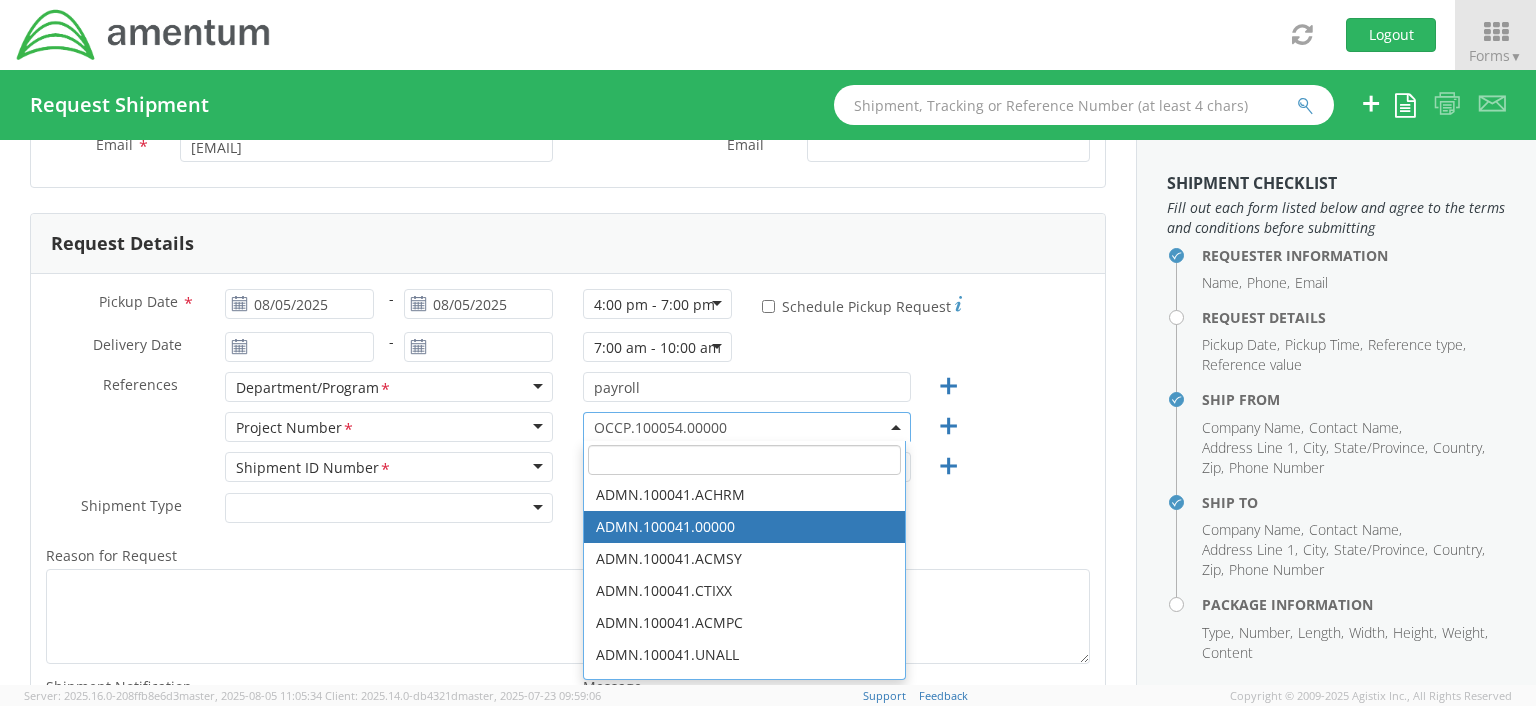 select on "ADMN.100041.00000" 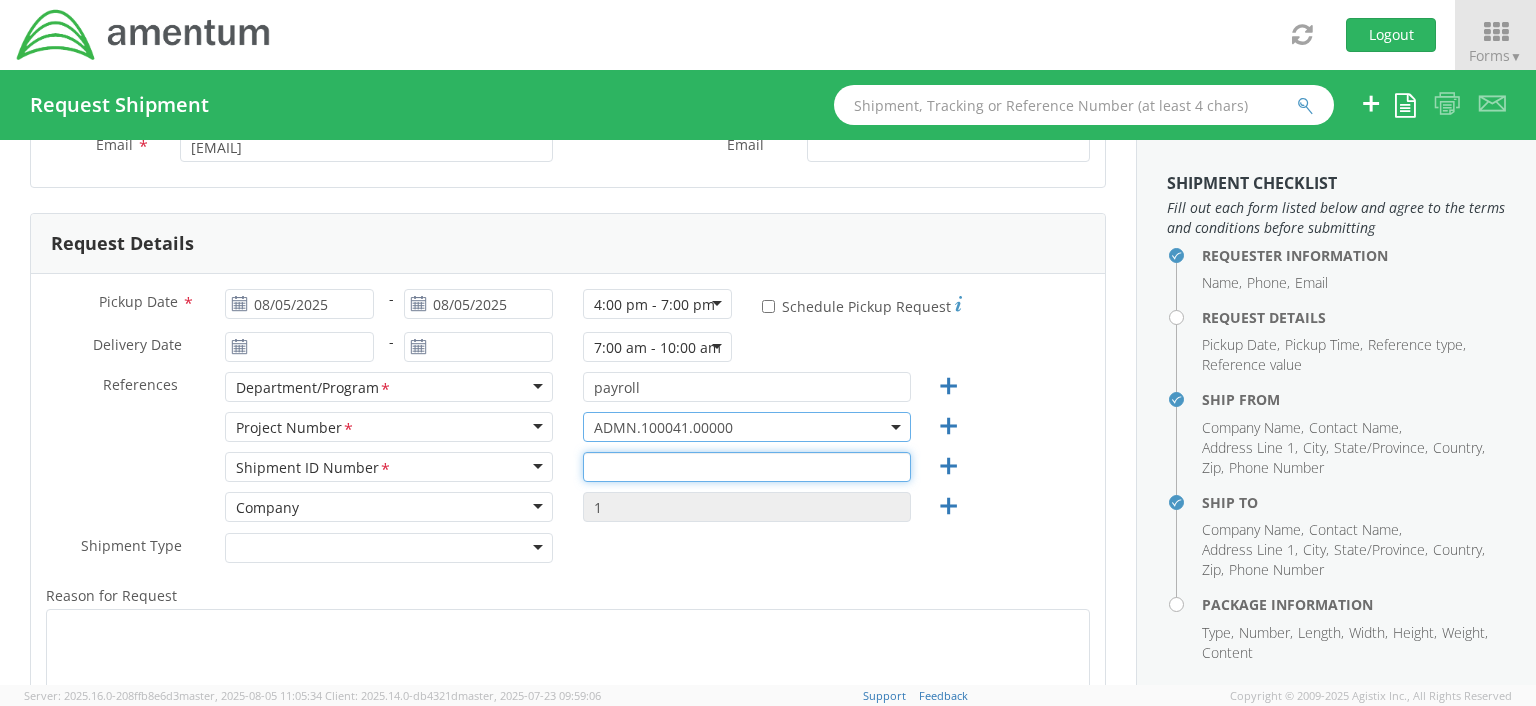 click at bounding box center (747, 467) 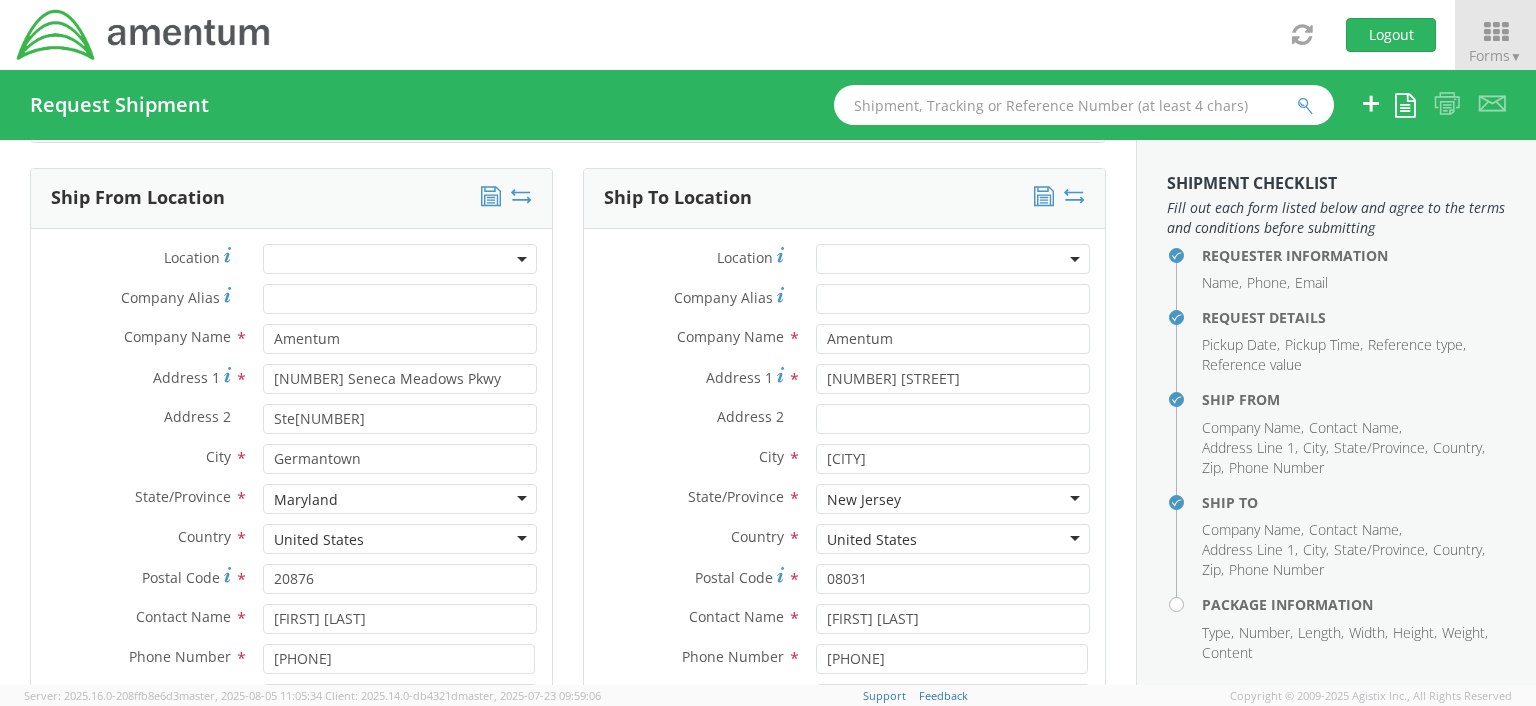 scroll, scrollTop: 886, scrollLeft: 0, axis: vertical 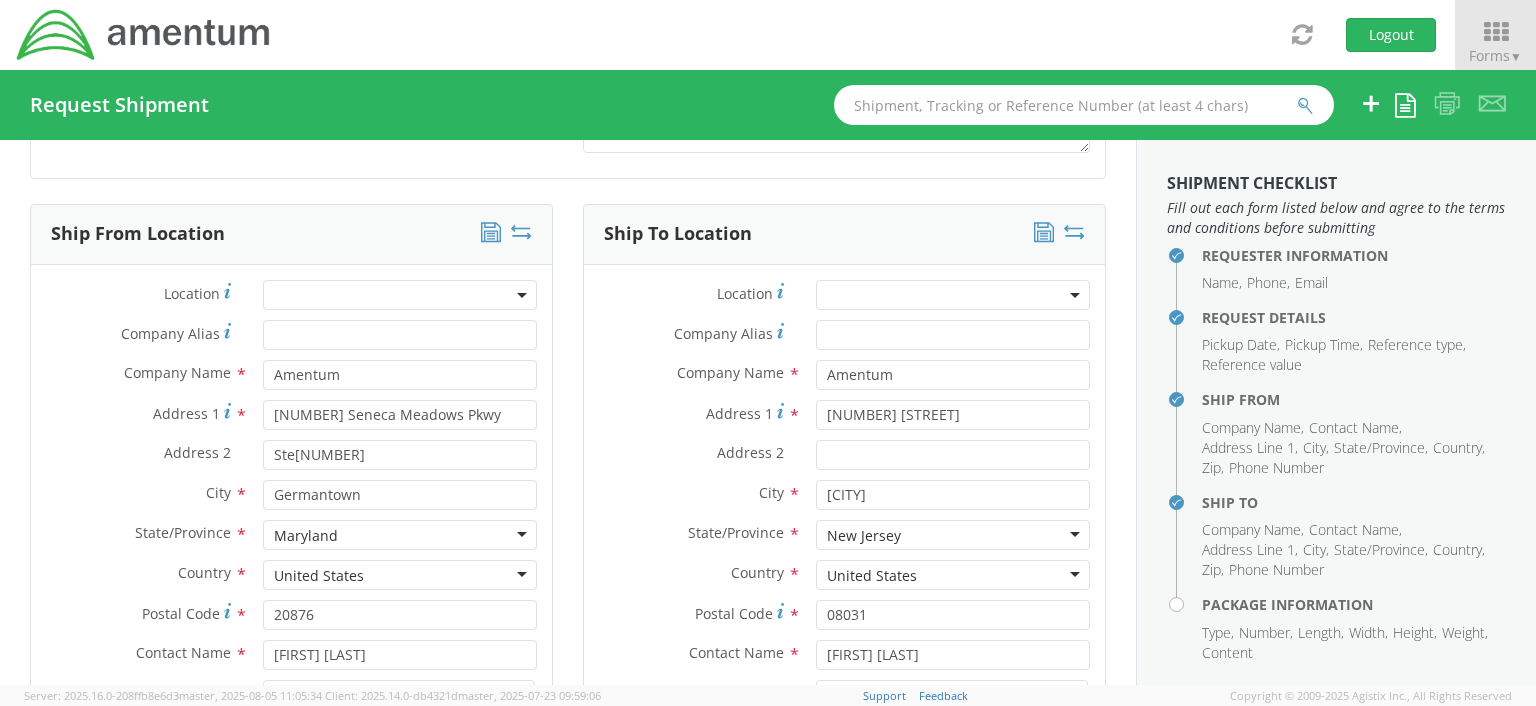 type on "N/A" 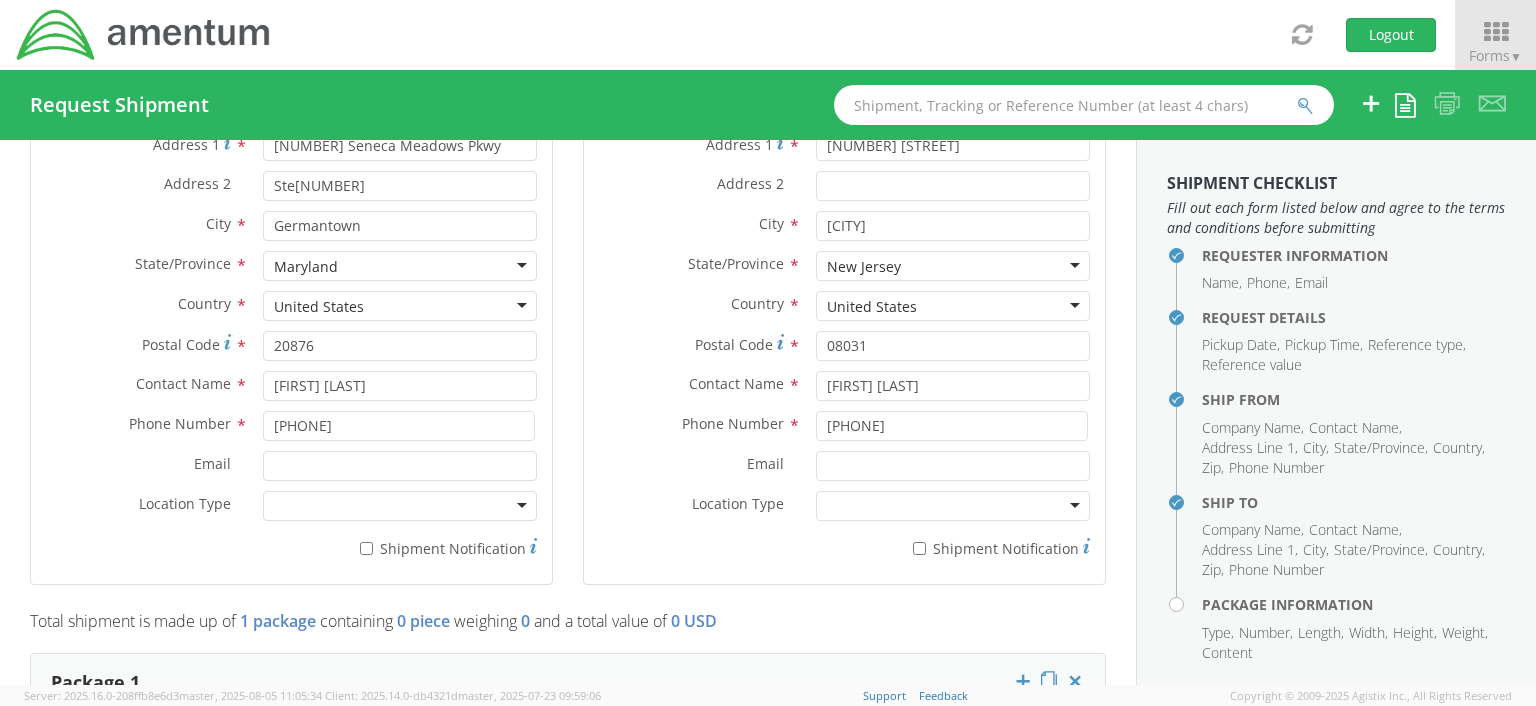 scroll, scrollTop: 1165, scrollLeft: 0, axis: vertical 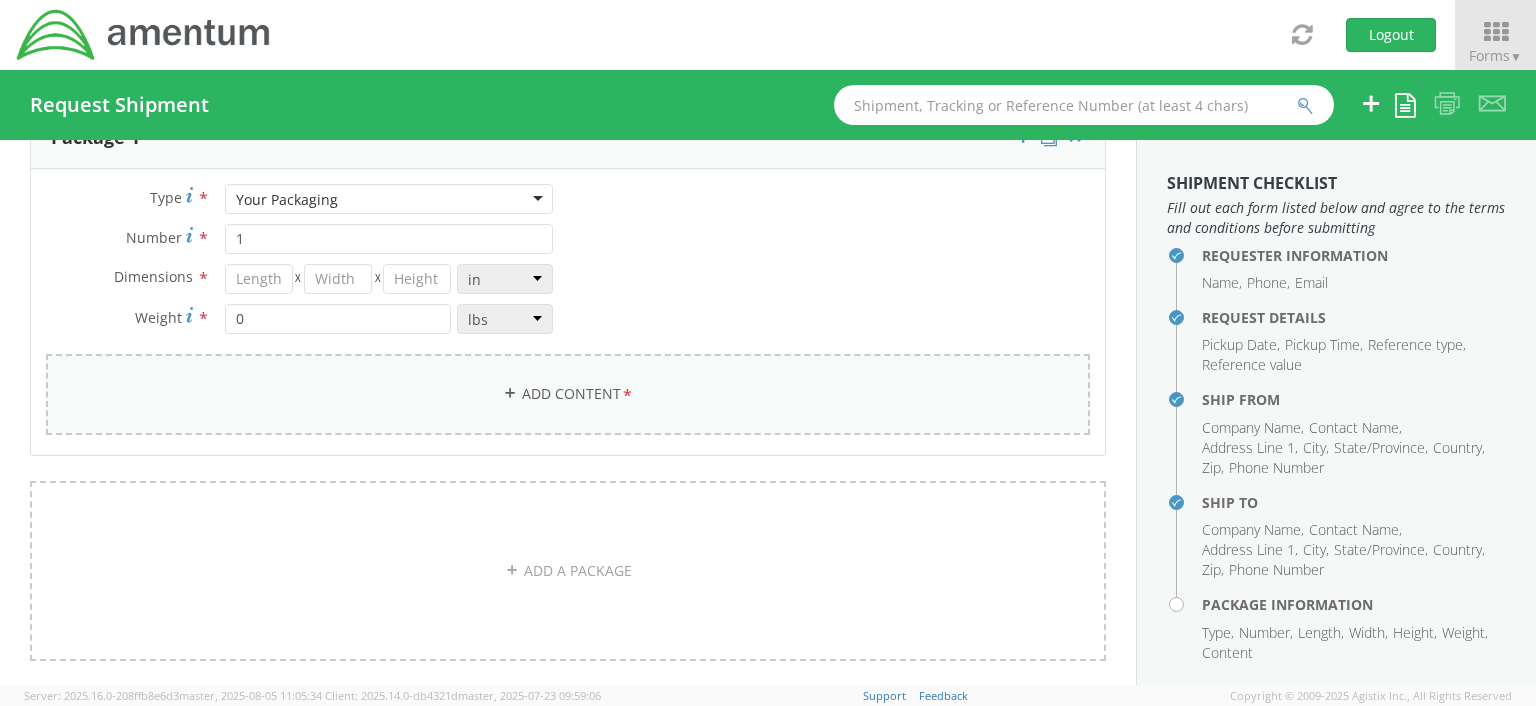 click on "Add Content  *" at bounding box center [568, 394] 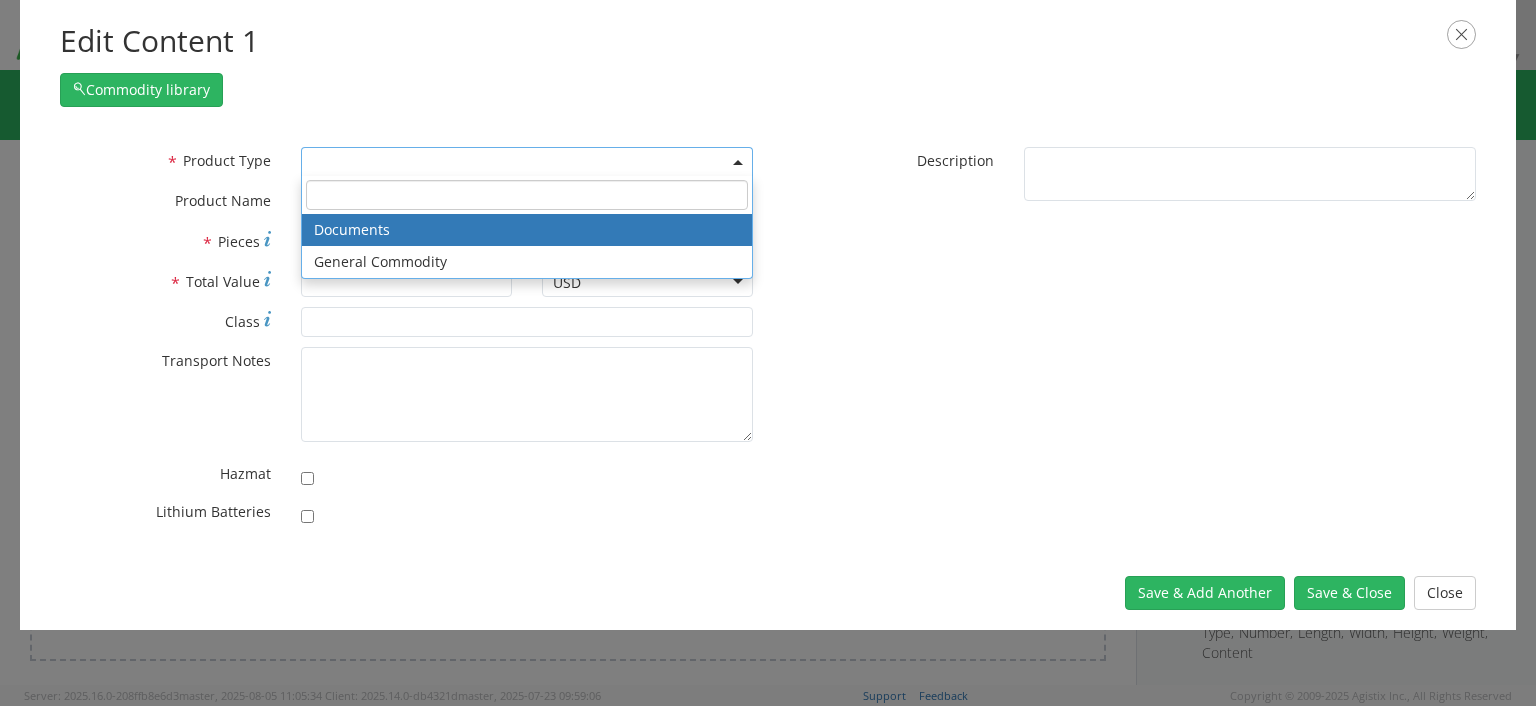 click at bounding box center [738, 162] 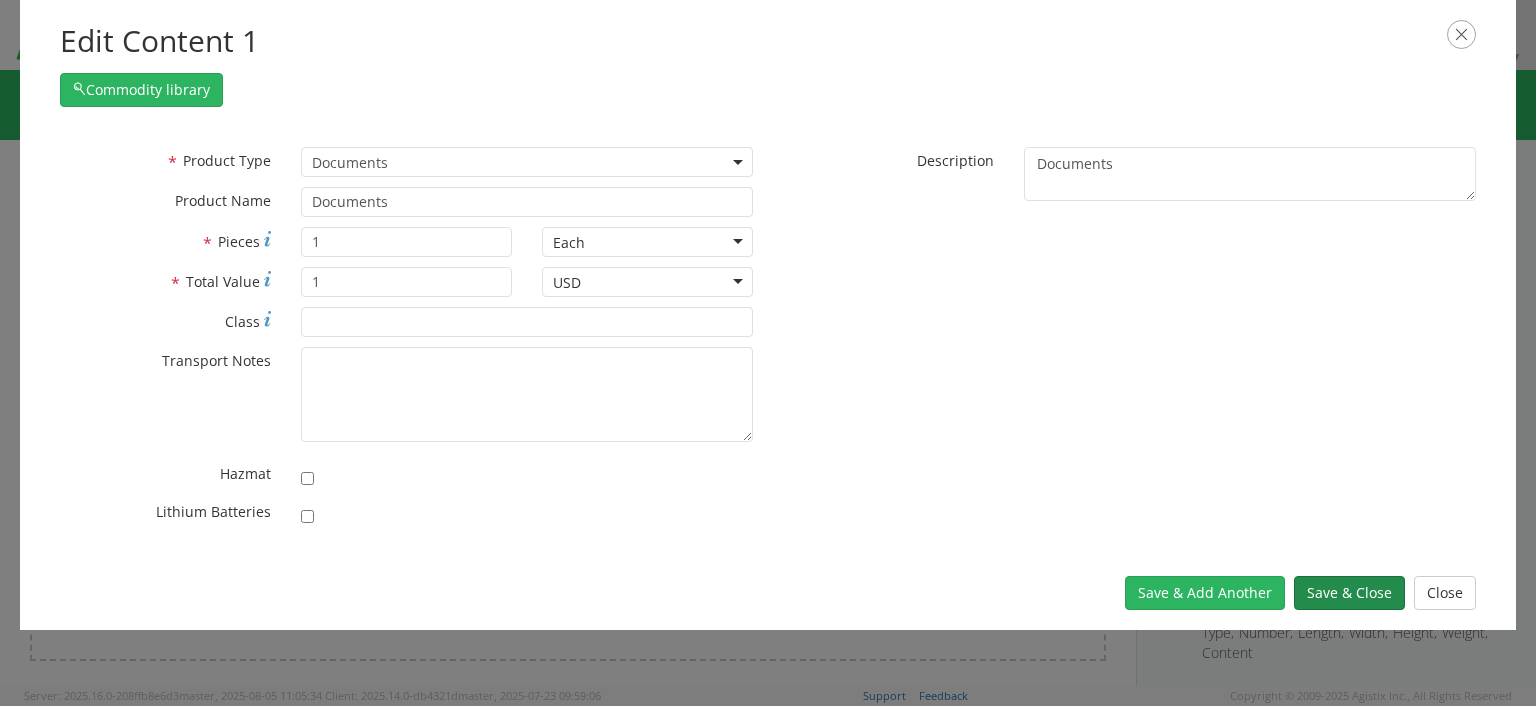 click on "Save & Close" at bounding box center [1349, 593] 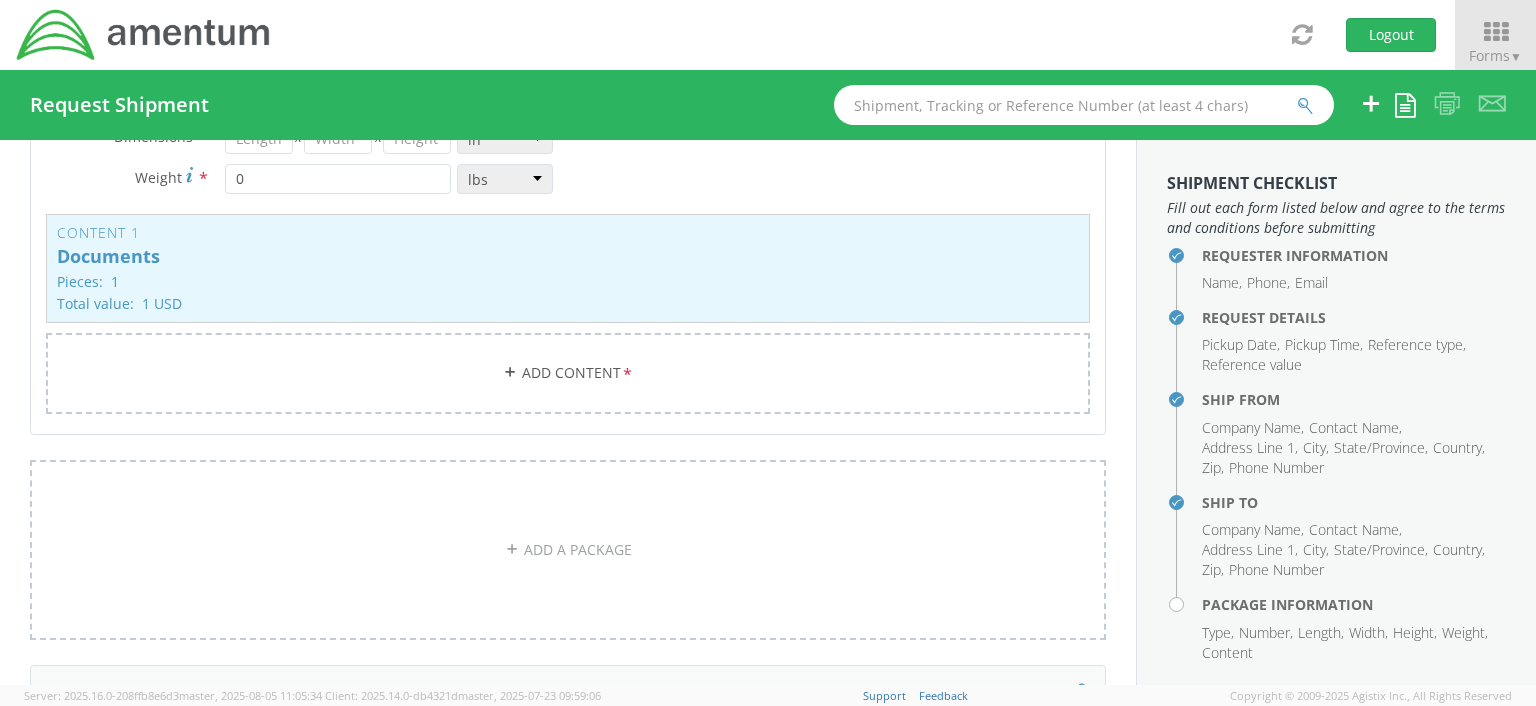 scroll, scrollTop: 1883, scrollLeft: 0, axis: vertical 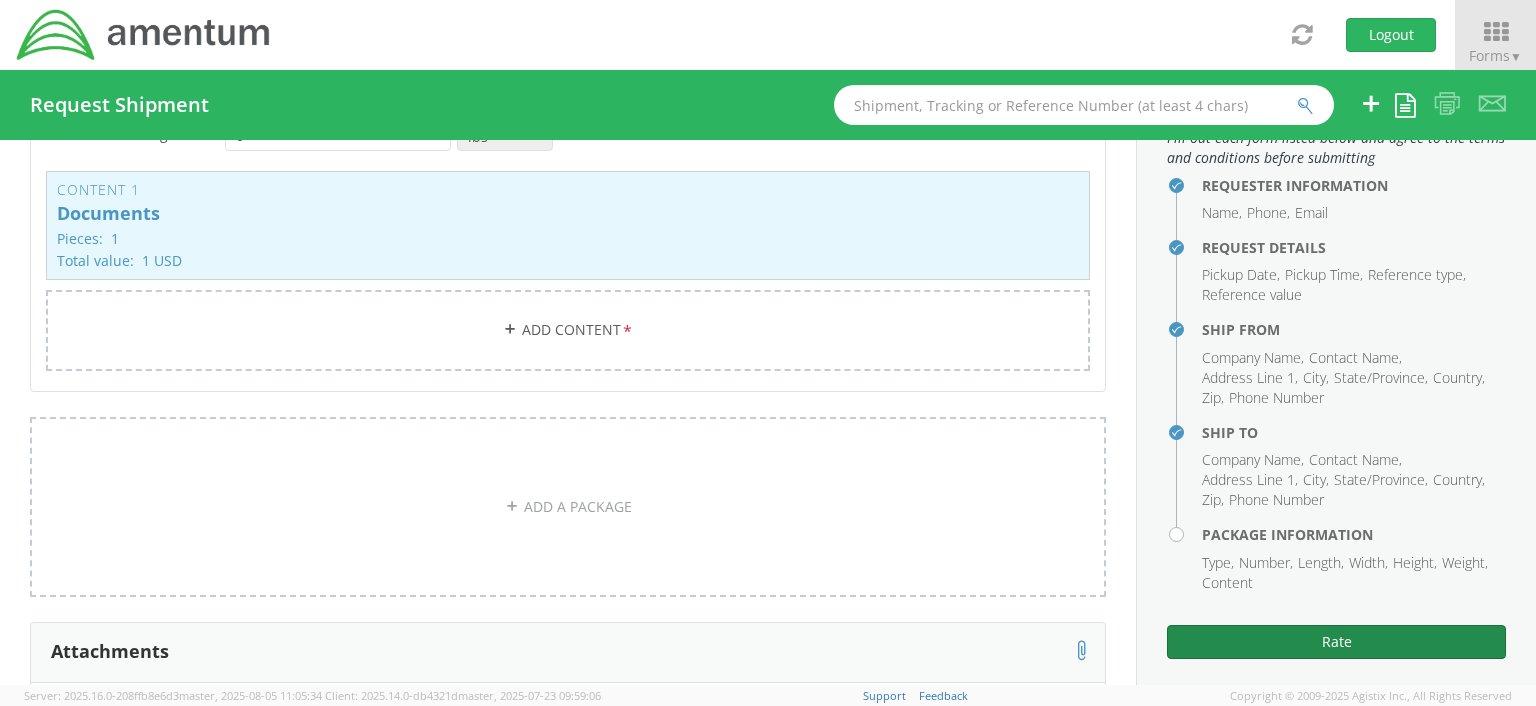 click on "Rate" at bounding box center [1336, 642] 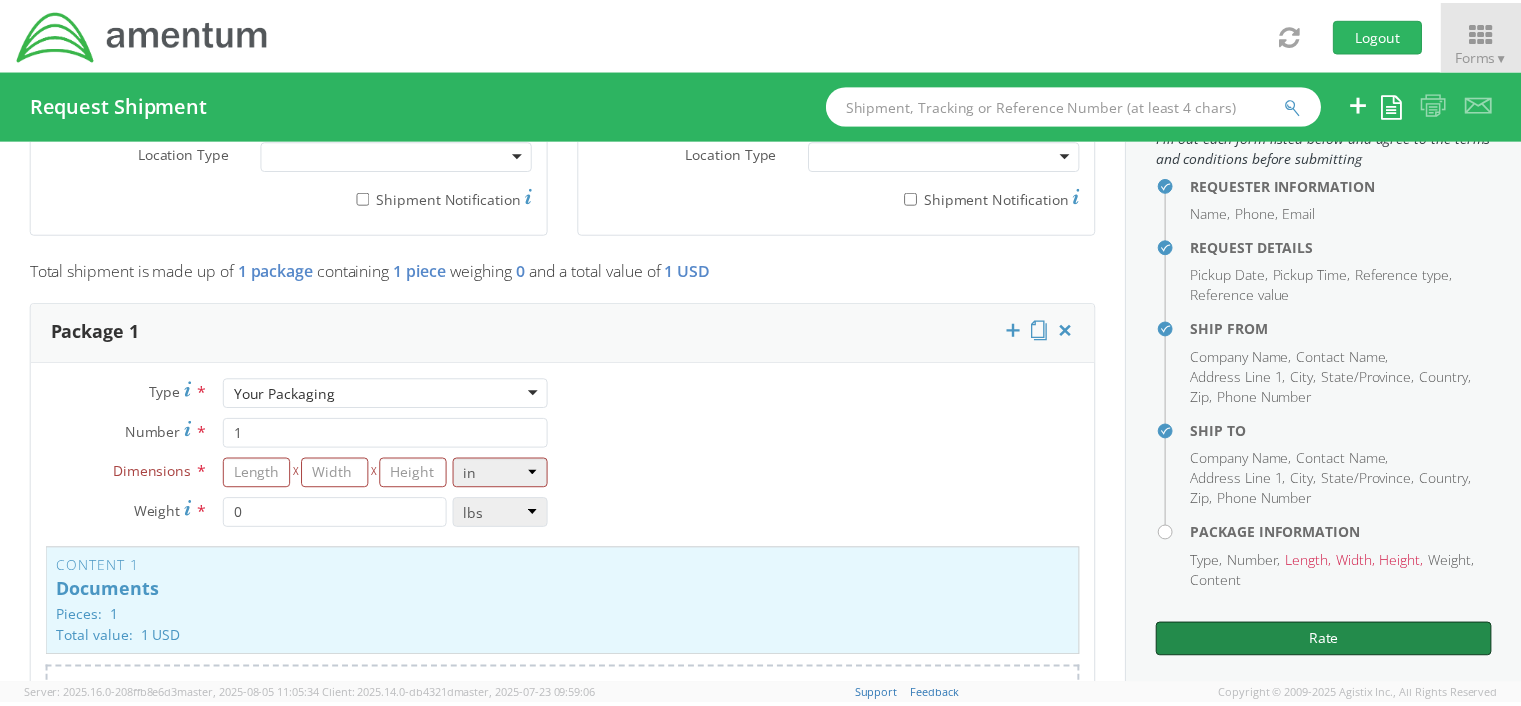 scroll, scrollTop: 1580, scrollLeft: 0, axis: vertical 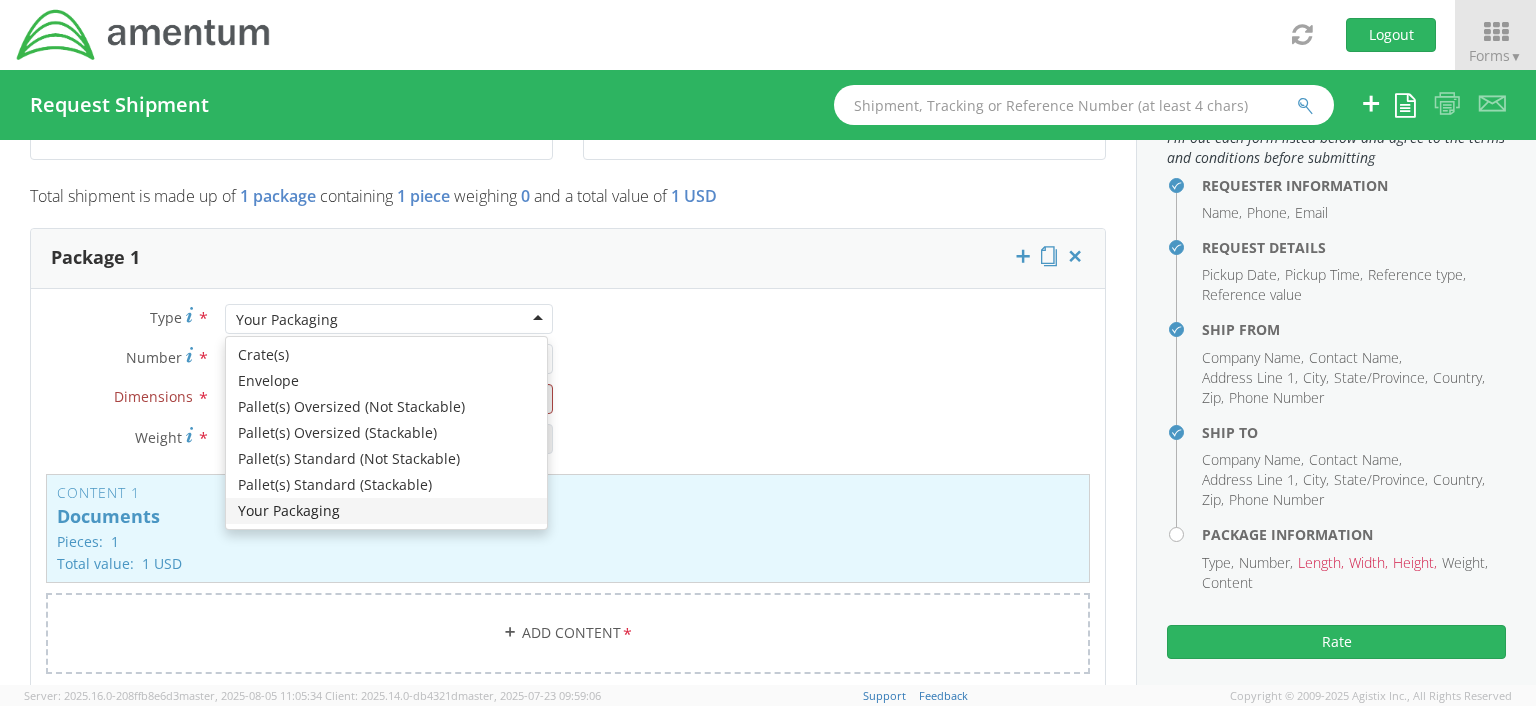 click on "Your Packaging" at bounding box center [389, 319] 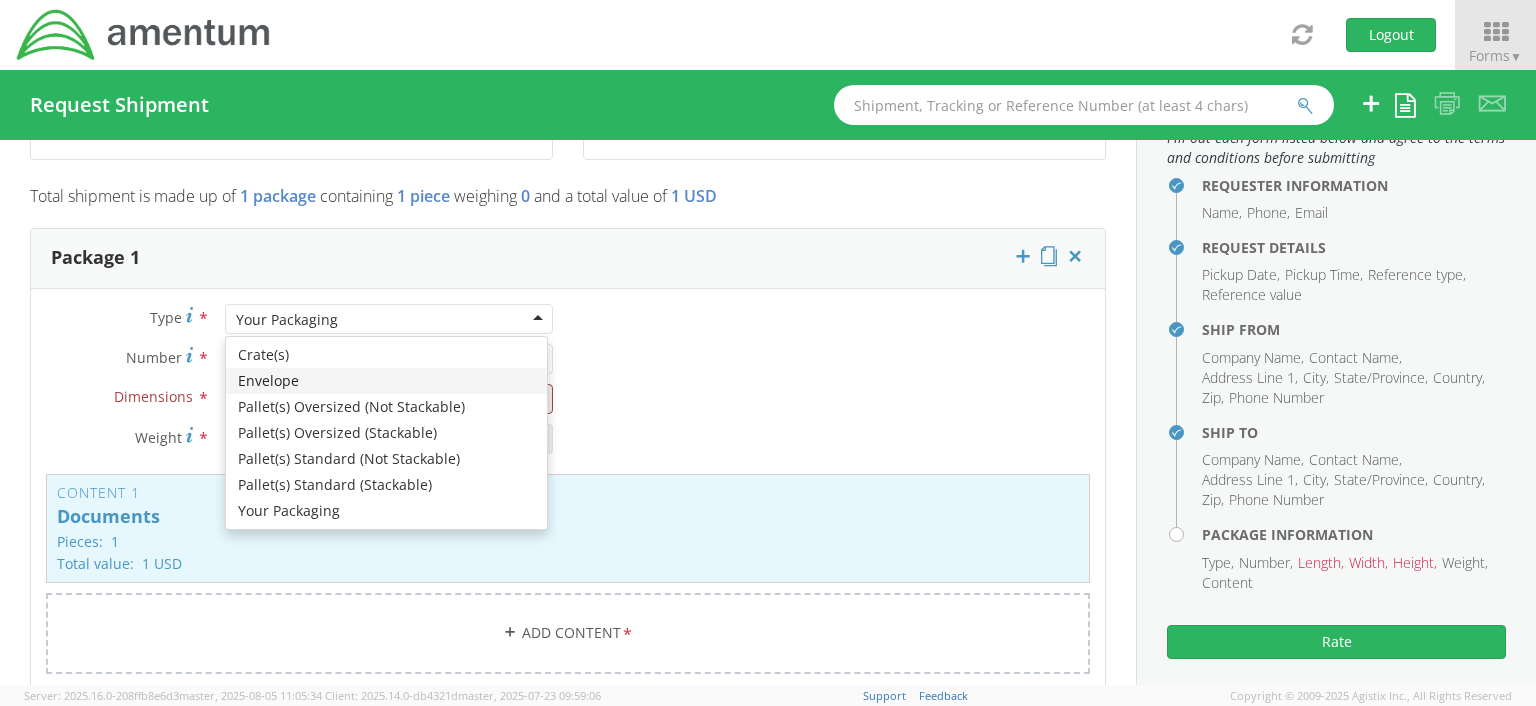 type on "9.5" 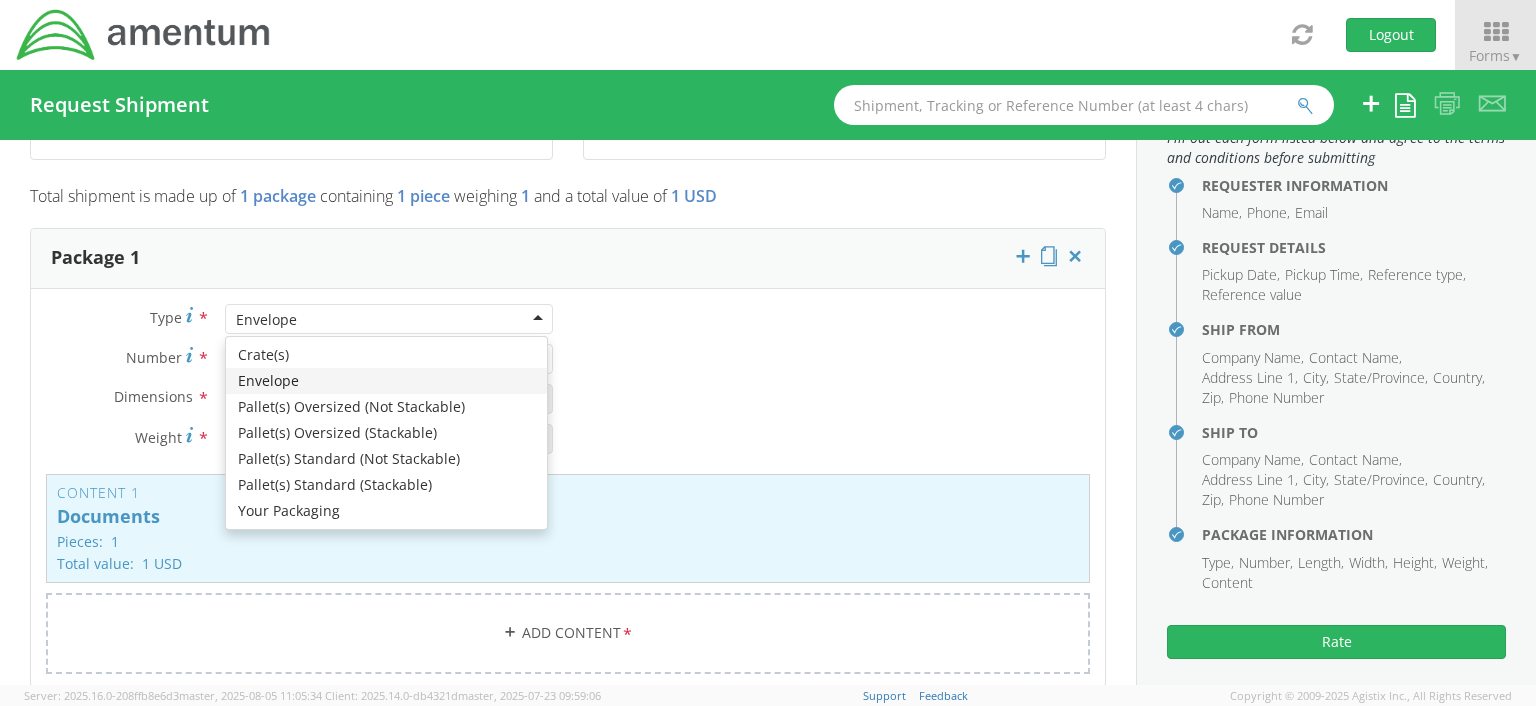 click on "Envelope" at bounding box center (389, 319) 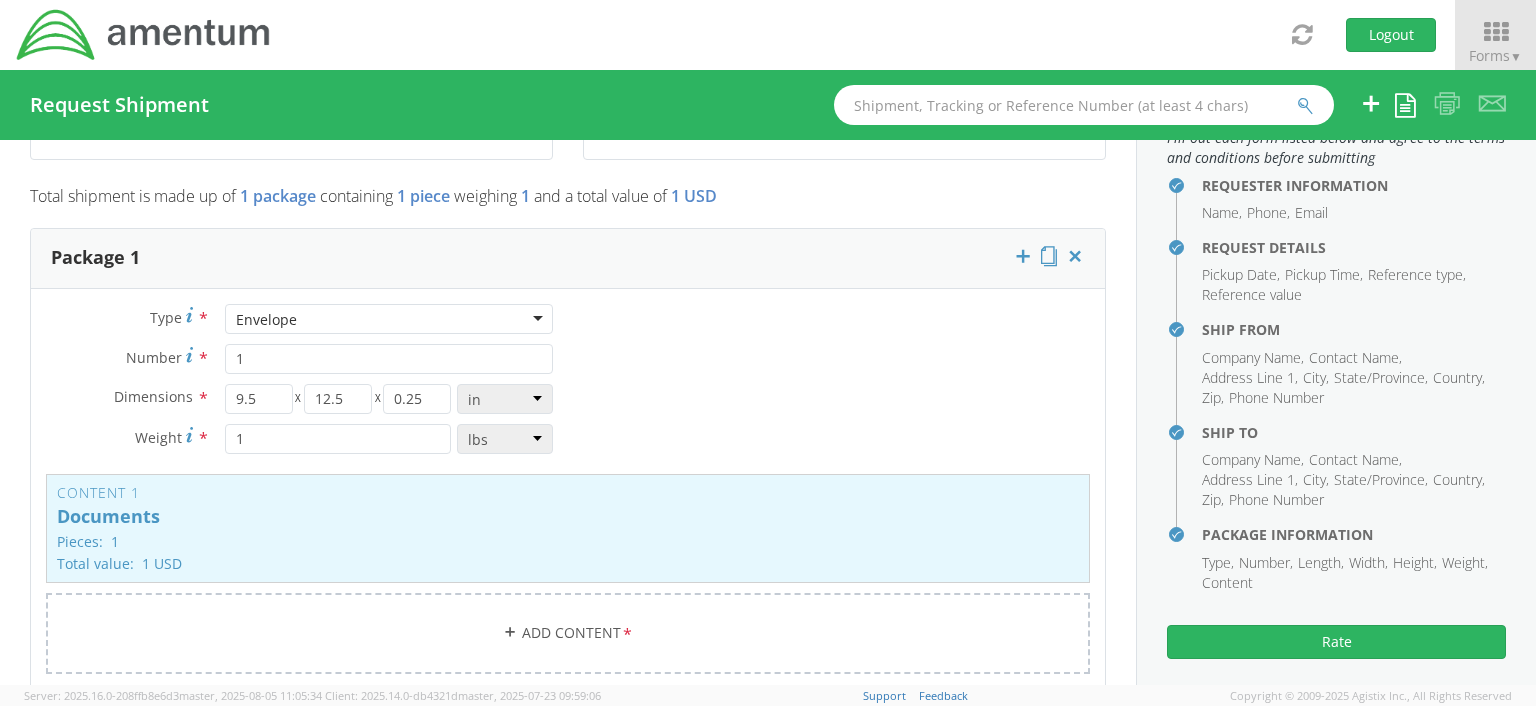 click on "Type        *             Envelope Envelope Crate(s) Envelope Pallet(s) Oversized (Not Stackable) Pallet(s) Oversized (Stackable) Pallet(s) Standard (Not Stackable) Pallet(s) Standard (Stackable) Your Packaging                                             Number        *       [NUMBER]                                                   Dimensions        *                       9.5 X 12.5 X 0.25       in cm ft                                       Weight        *                         1     lbs kgs" at bounding box center (299, 389) 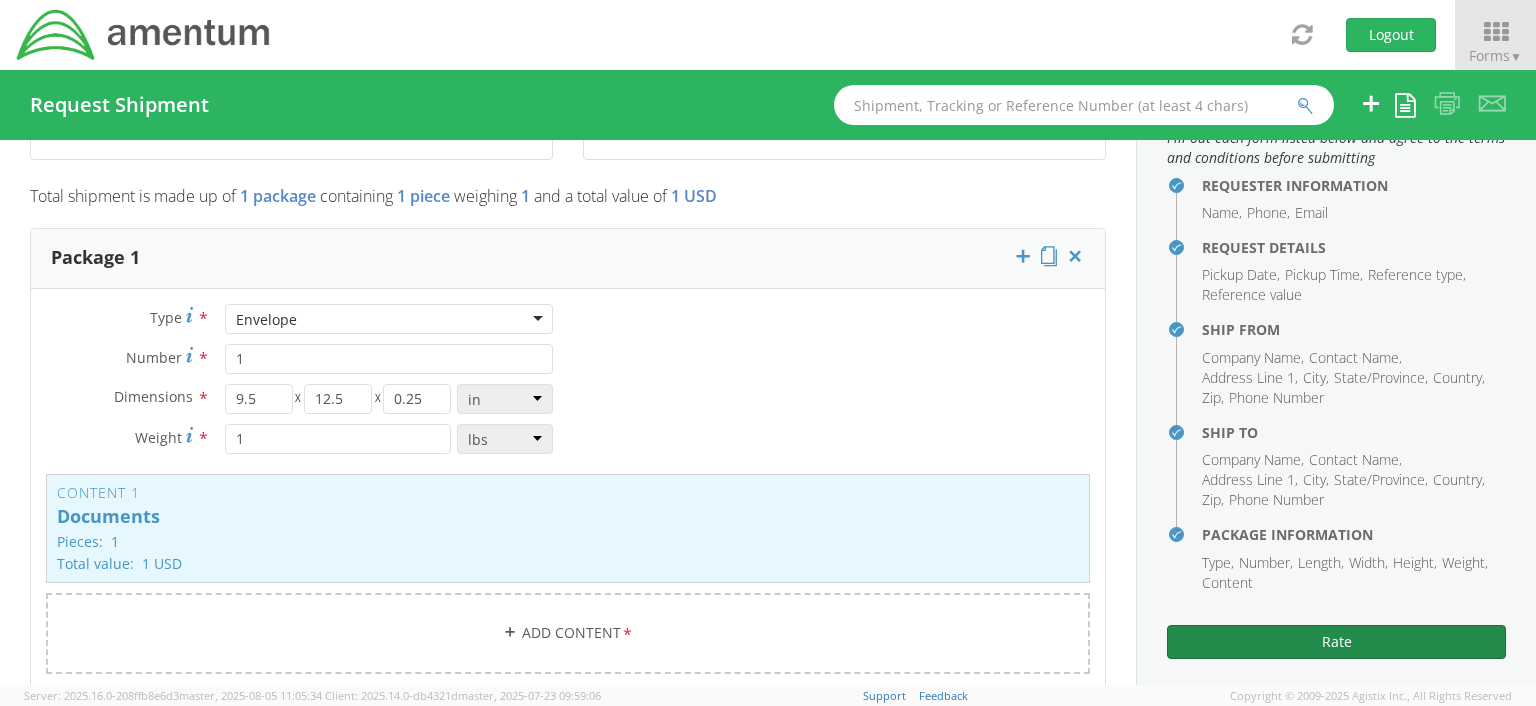 click on "Rate" at bounding box center (1336, 642) 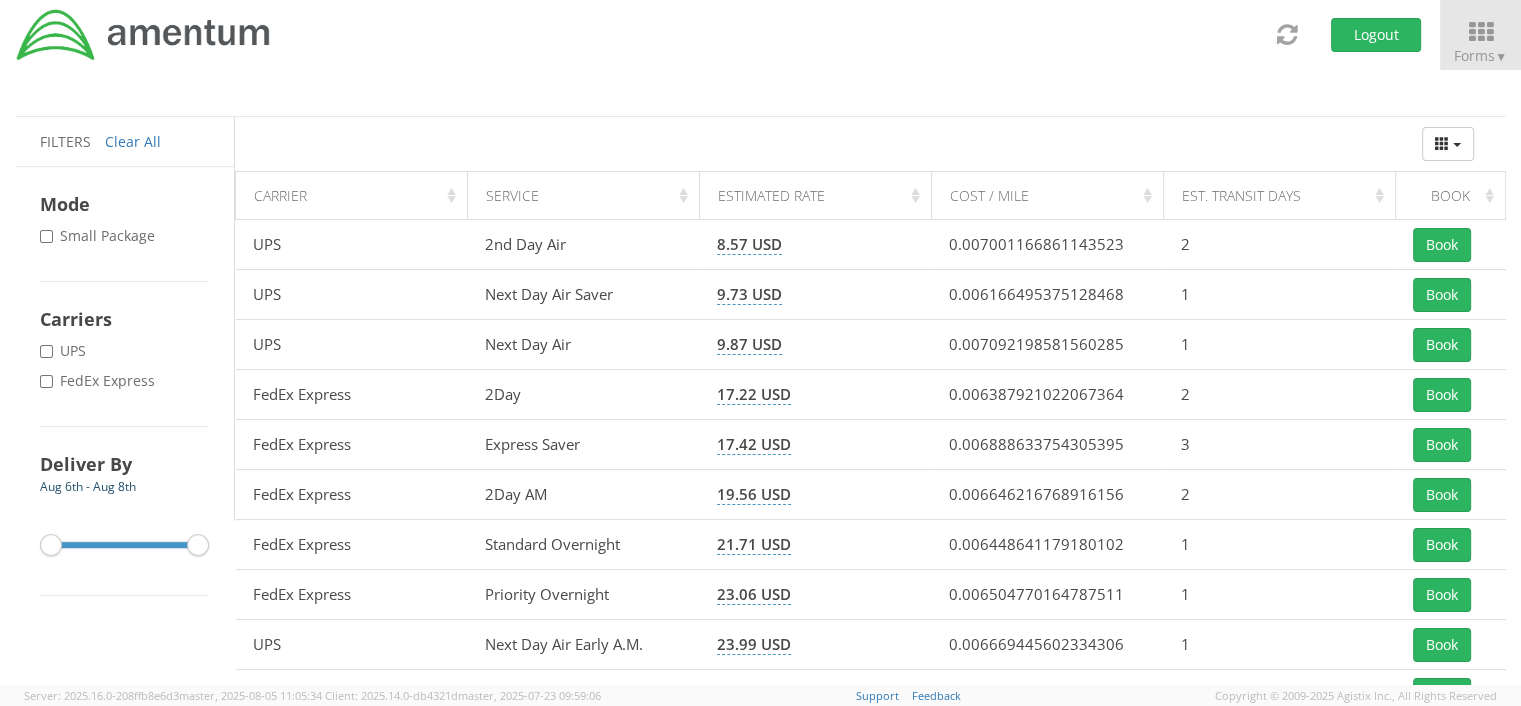 scroll, scrollTop: 177, scrollLeft: 0, axis: vertical 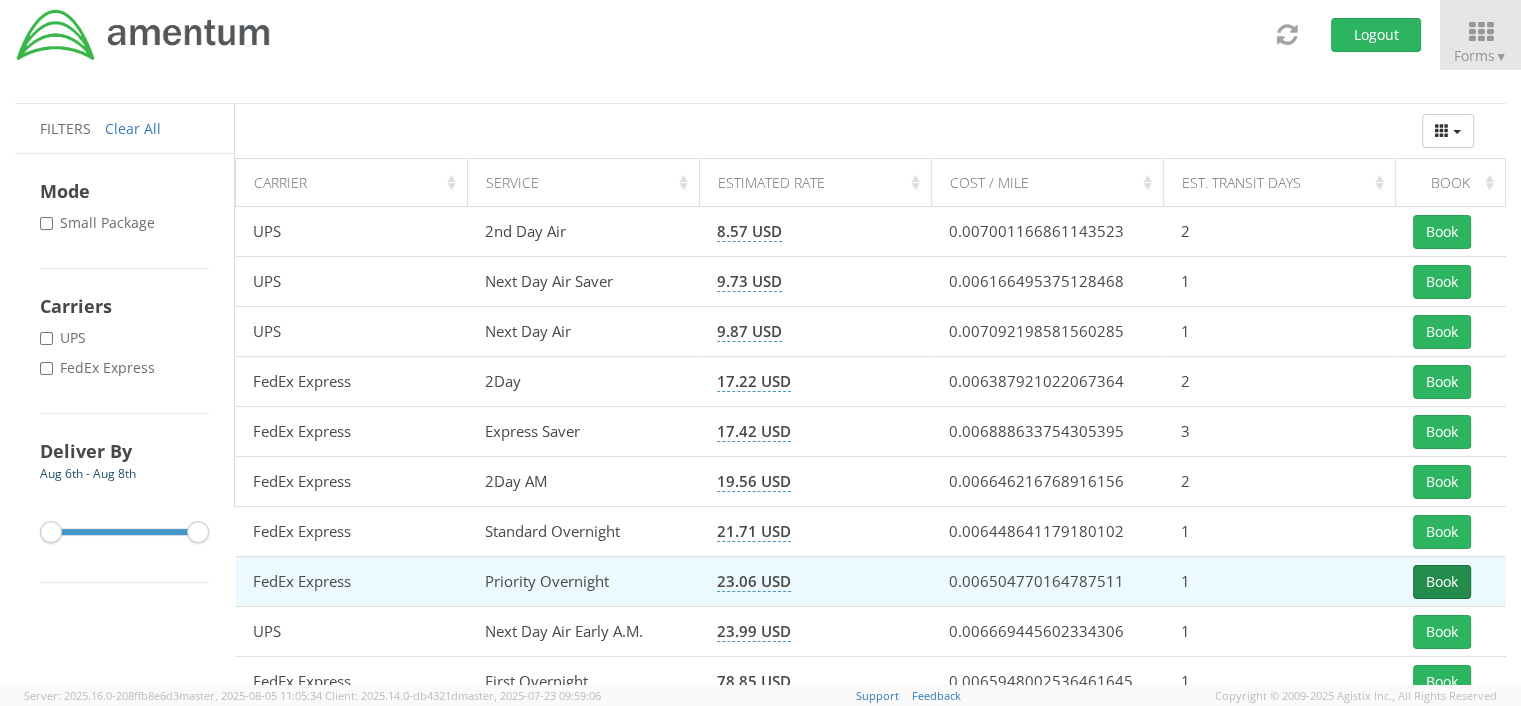 click on "Book" at bounding box center (1442, 582) 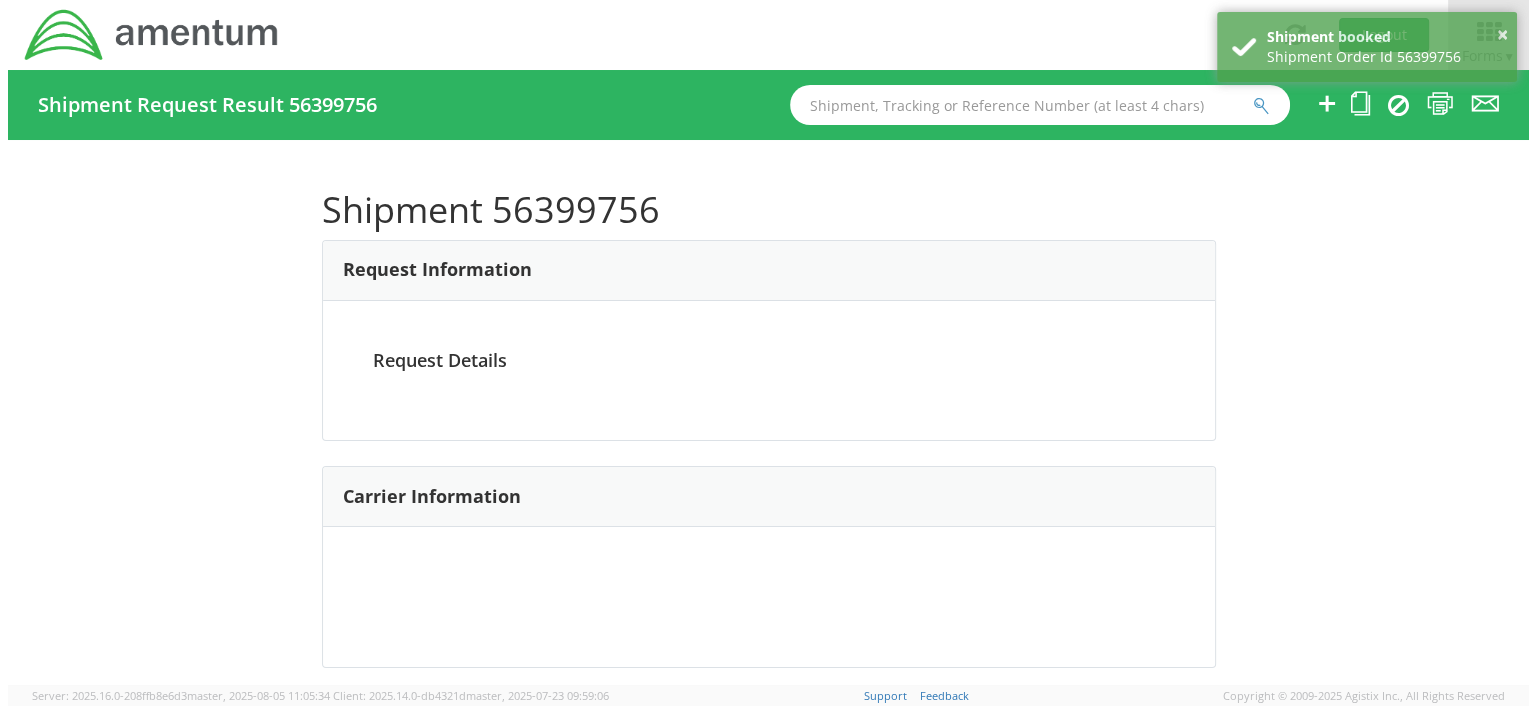 scroll, scrollTop: 0, scrollLeft: 0, axis: both 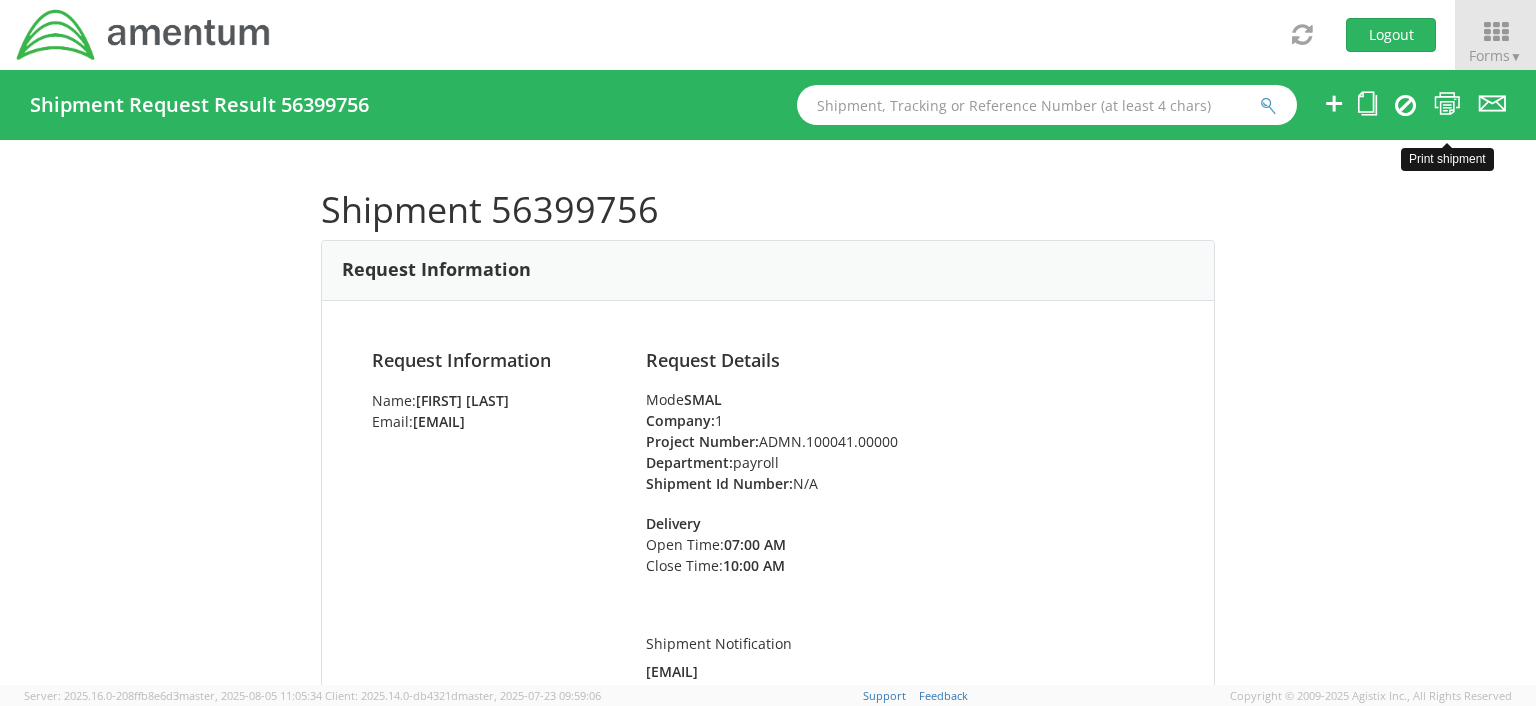 click at bounding box center (1447, 103) 